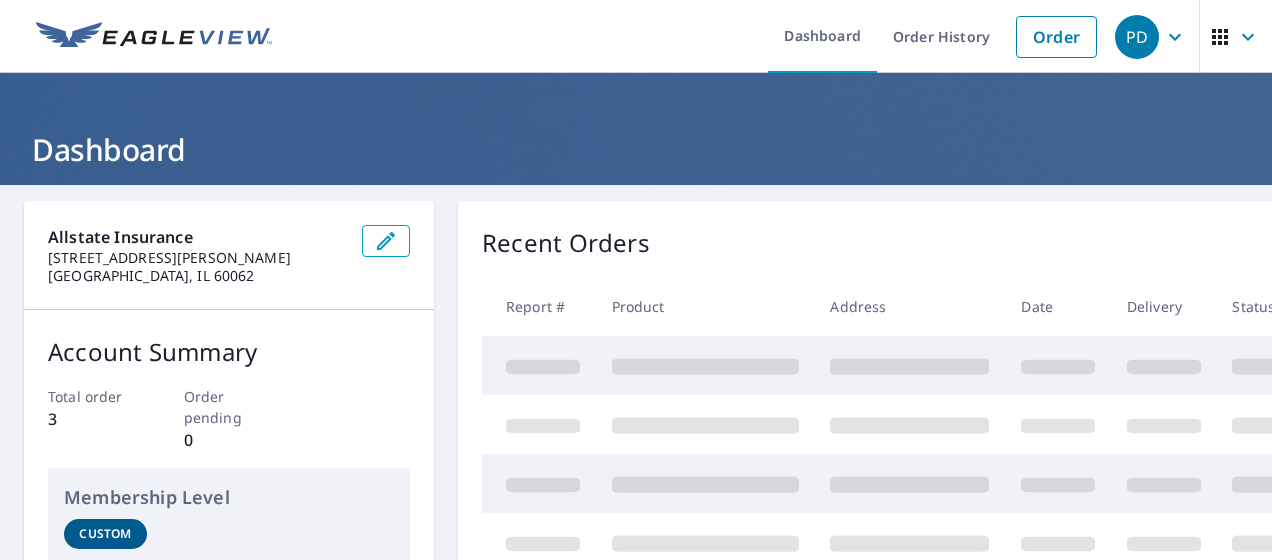 scroll, scrollTop: 0, scrollLeft: 0, axis: both 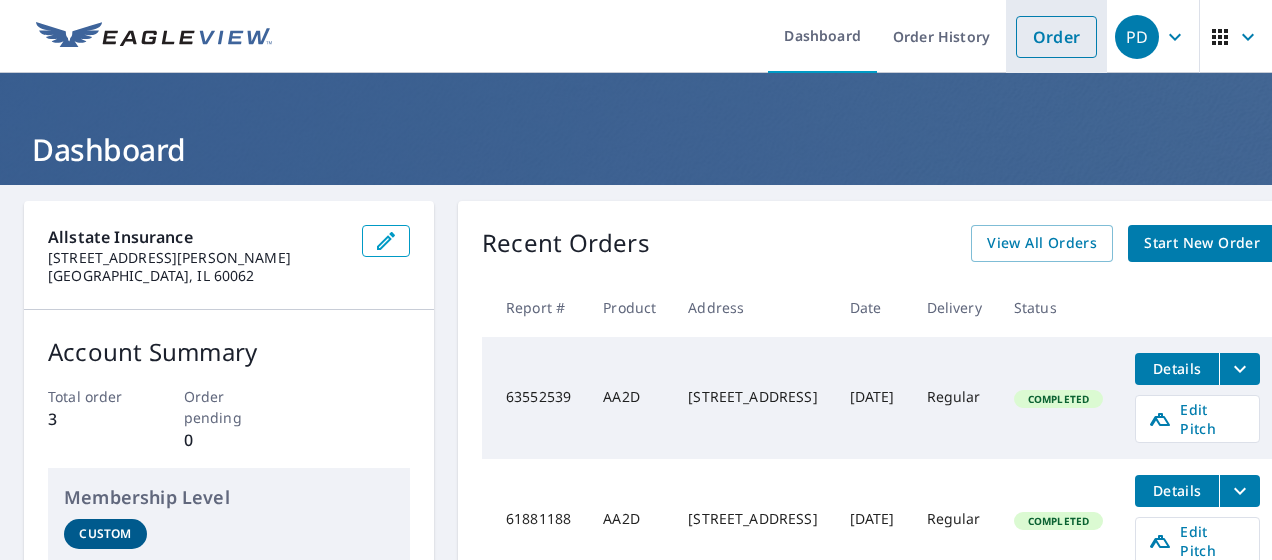 click on "Order" at bounding box center (1056, 37) 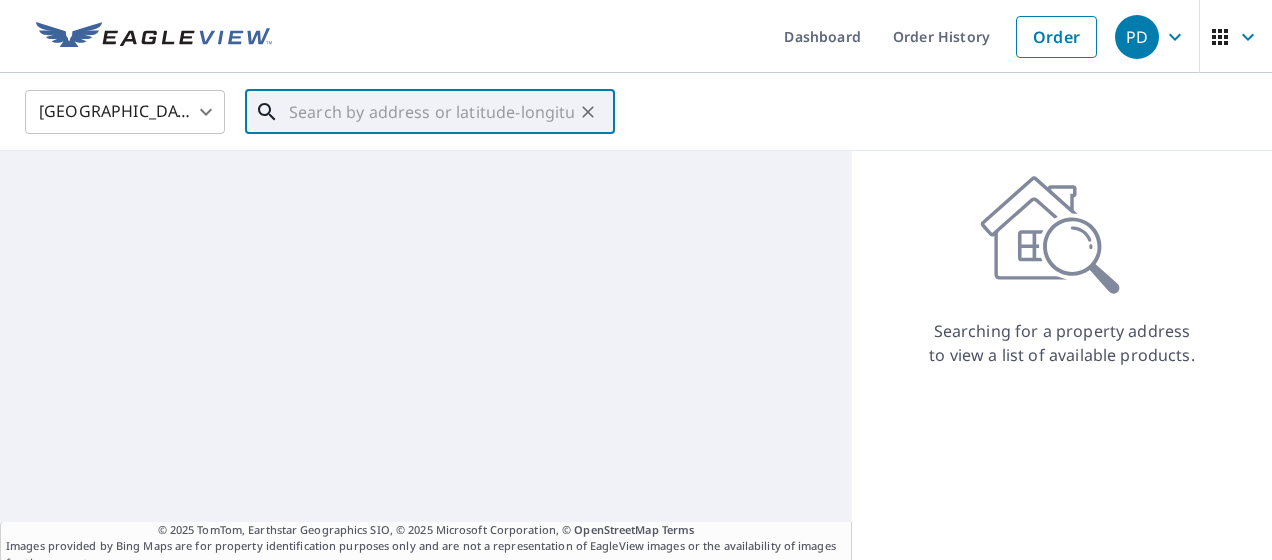 click at bounding box center (431, 112) 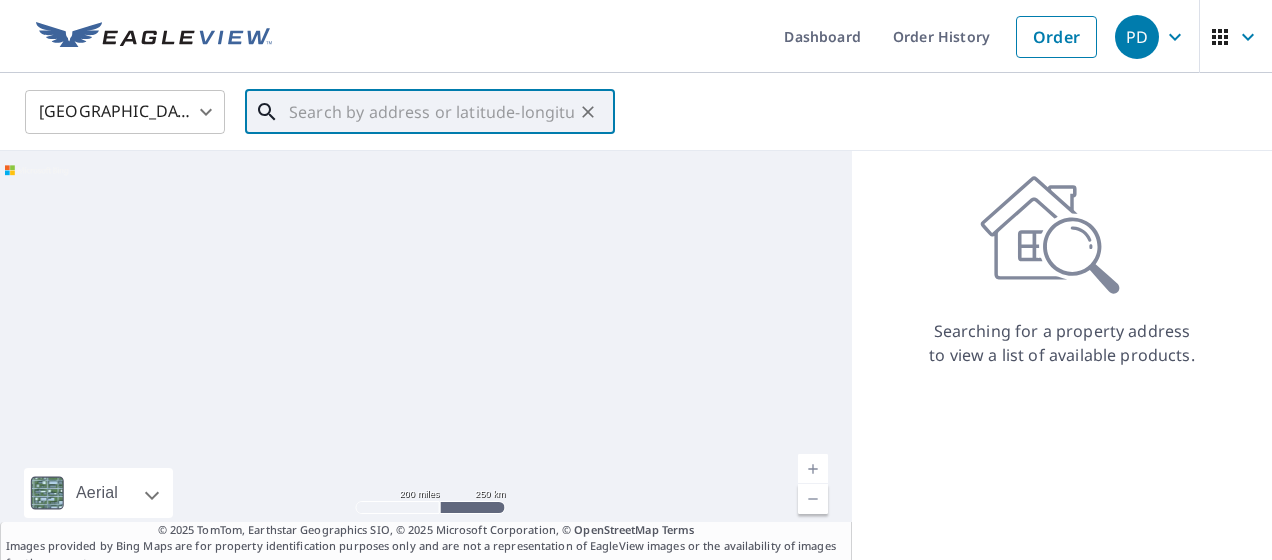 click at bounding box center [431, 112] 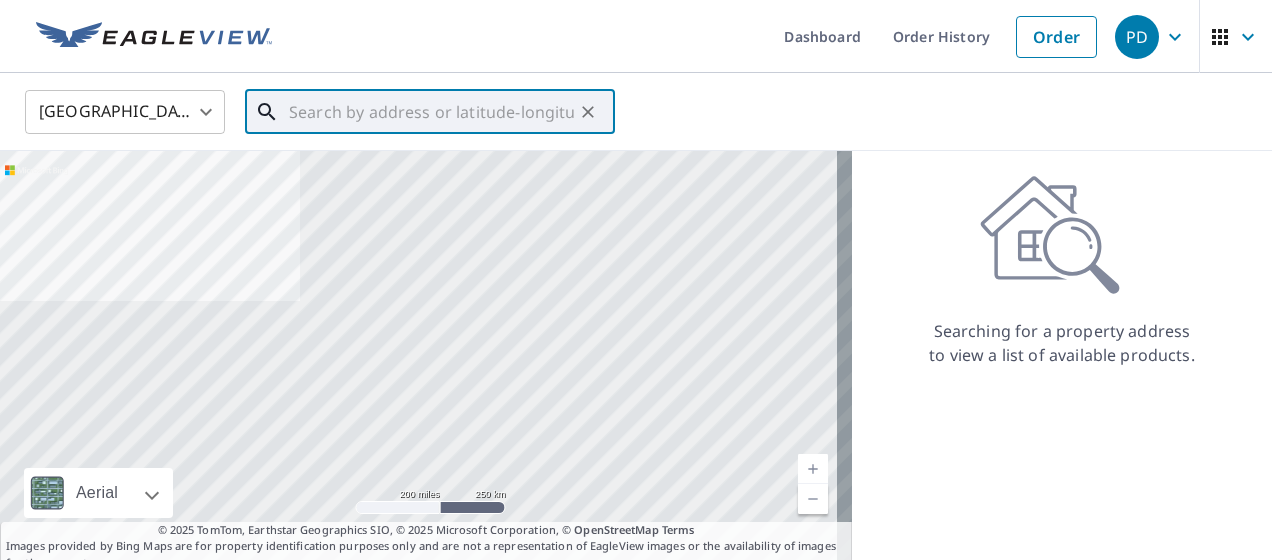 paste on "11320 TROTTING HORSE LANE, JACKSONVILLE, FL, 32225" 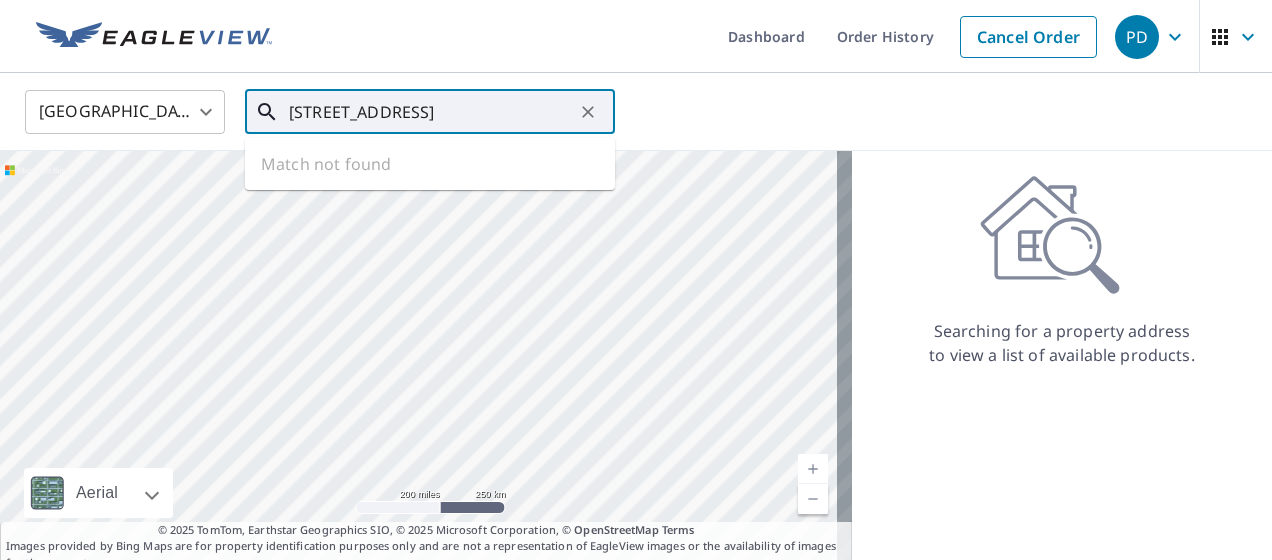 scroll, scrollTop: 0, scrollLeft: 146, axis: horizontal 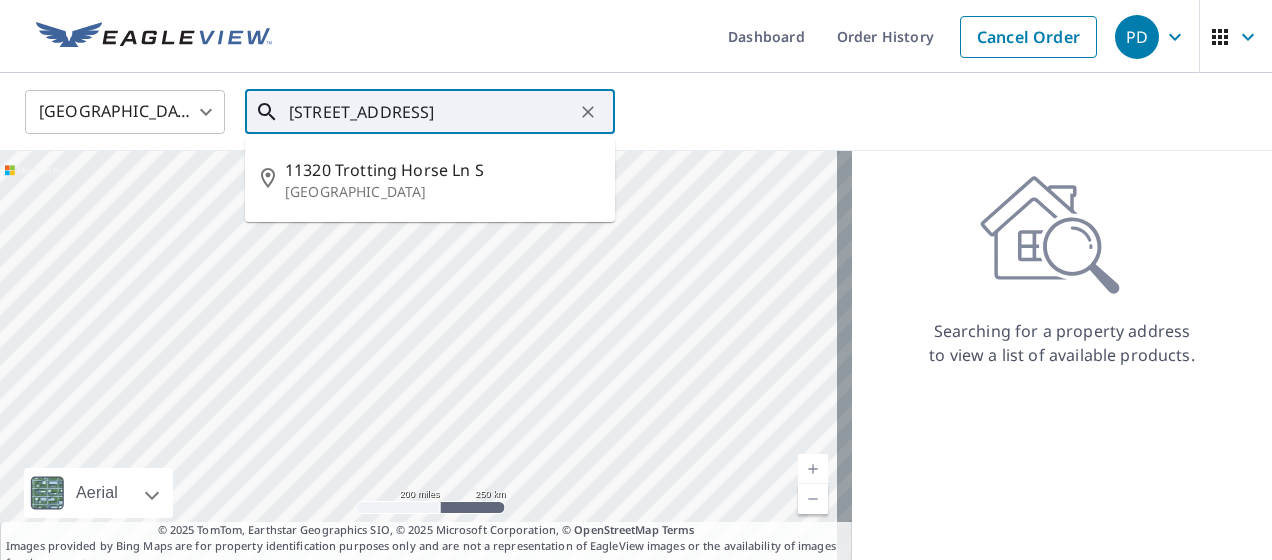 click on "11320 TROTTING HORSE LANE, JACKSONVILLE, FL, 32225" at bounding box center (431, 112) 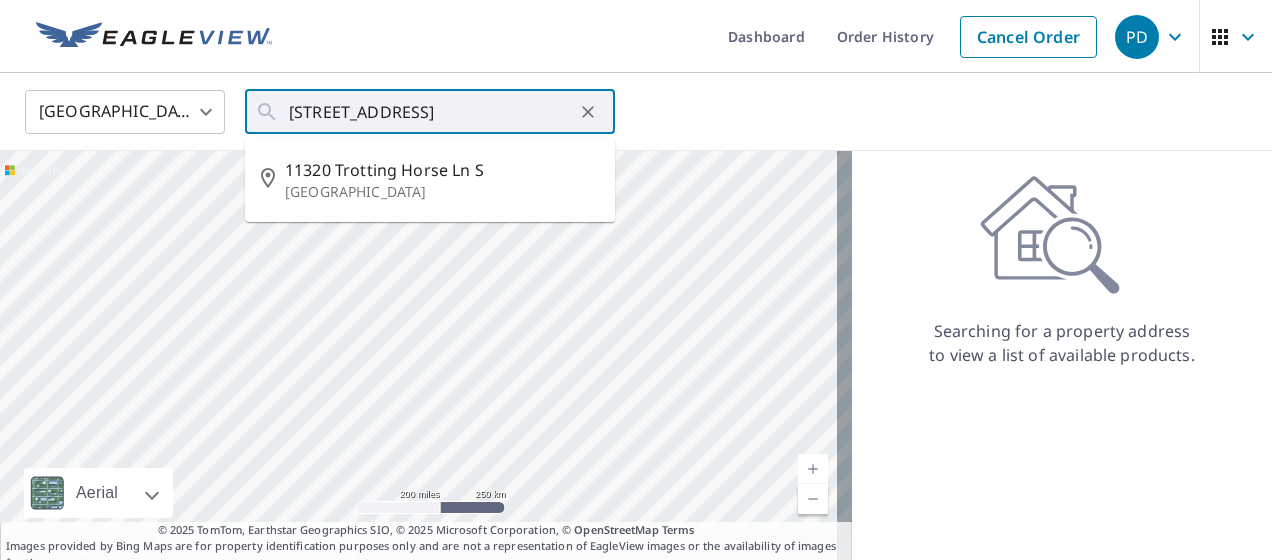 scroll, scrollTop: 0, scrollLeft: 0, axis: both 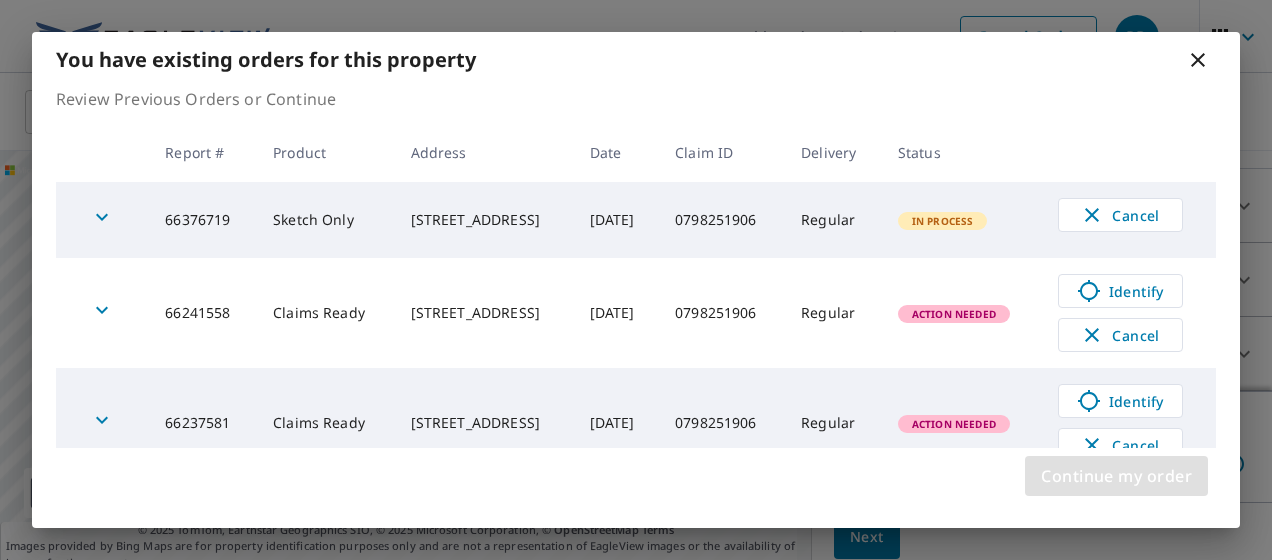 click on "Continue my order" at bounding box center [1116, 476] 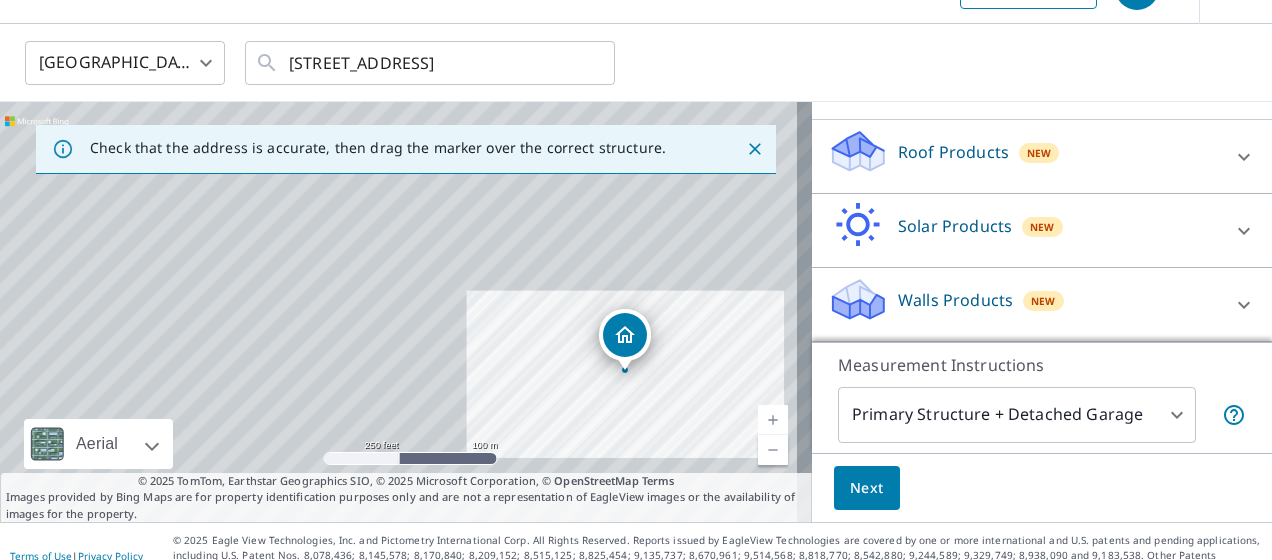 scroll, scrollTop: 62, scrollLeft: 0, axis: vertical 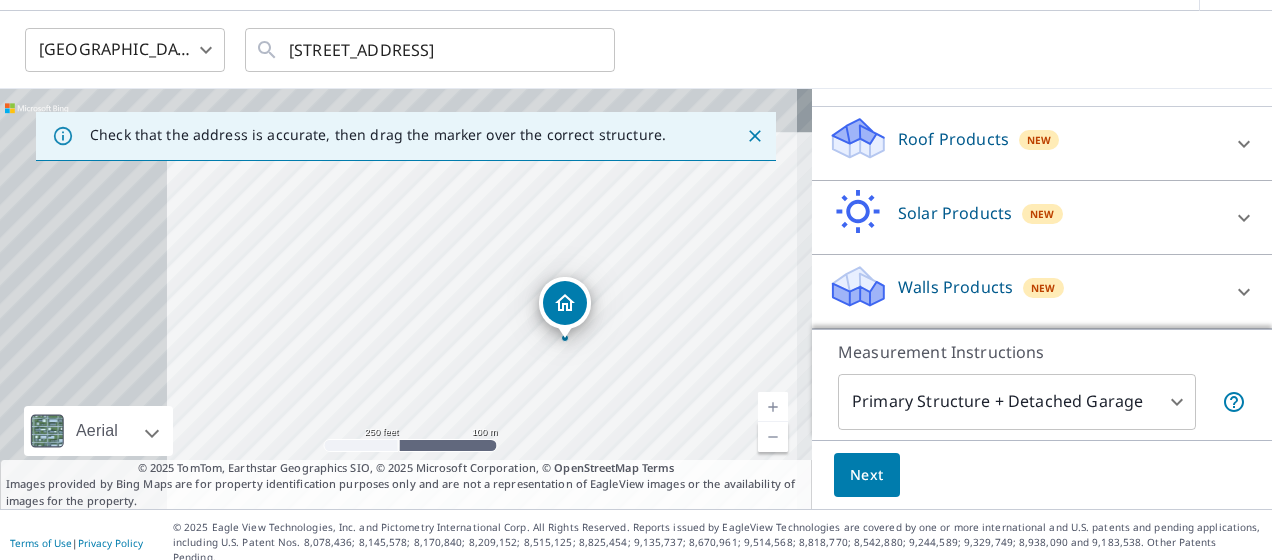 drag, startPoint x: 646, startPoint y: 328, endPoint x: 521, endPoint y: 339, distance: 125.48307 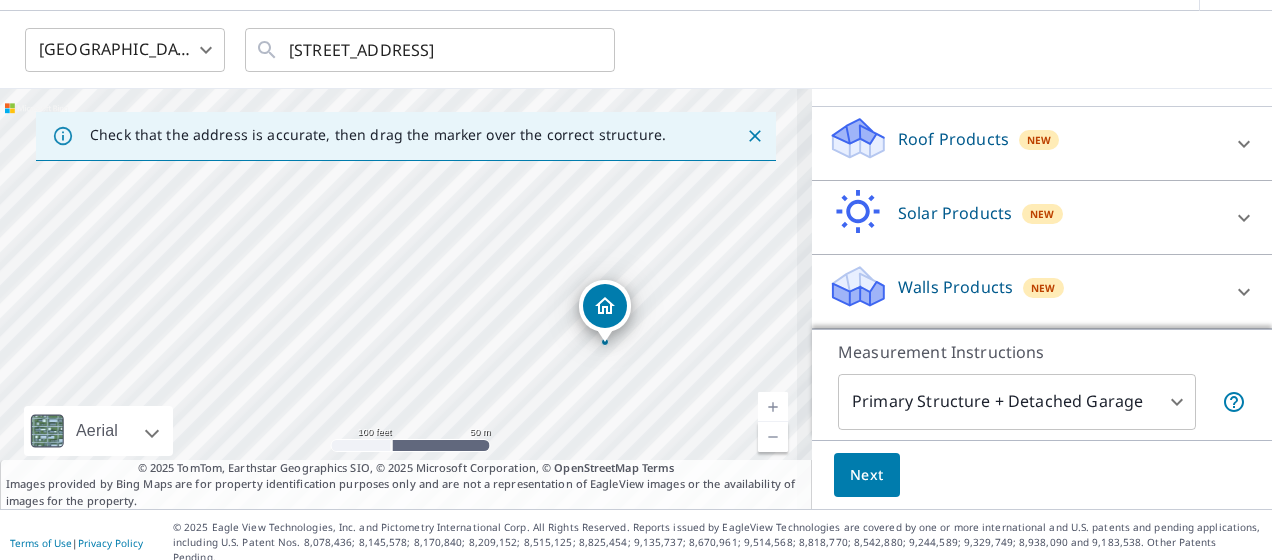 click on "Next" at bounding box center [867, 475] 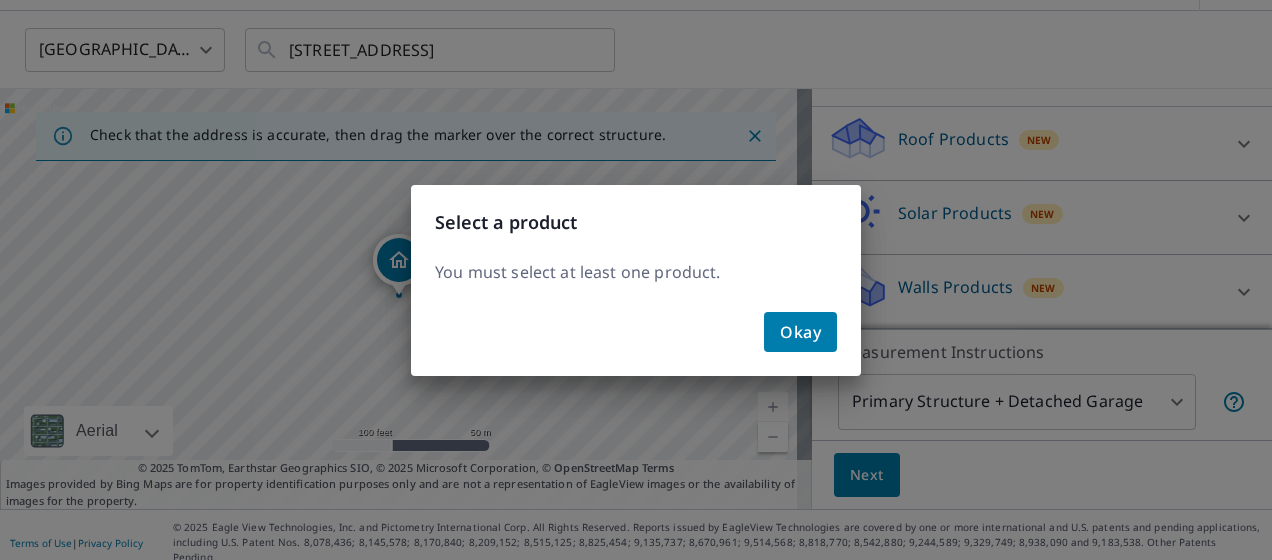 click on "Okay" at bounding box center (800, 332) 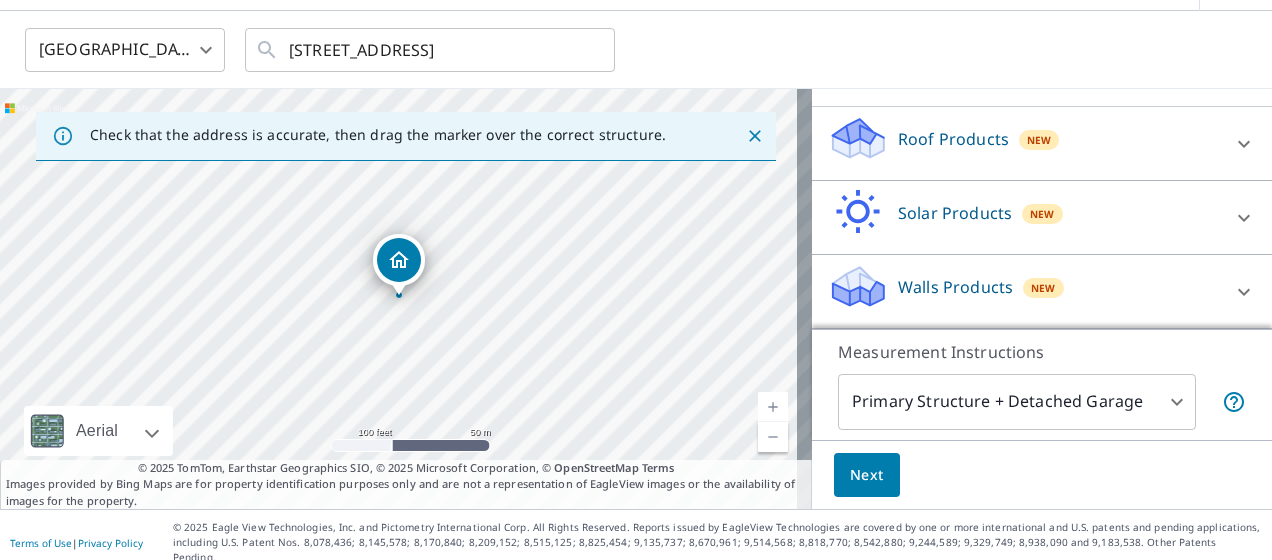 click 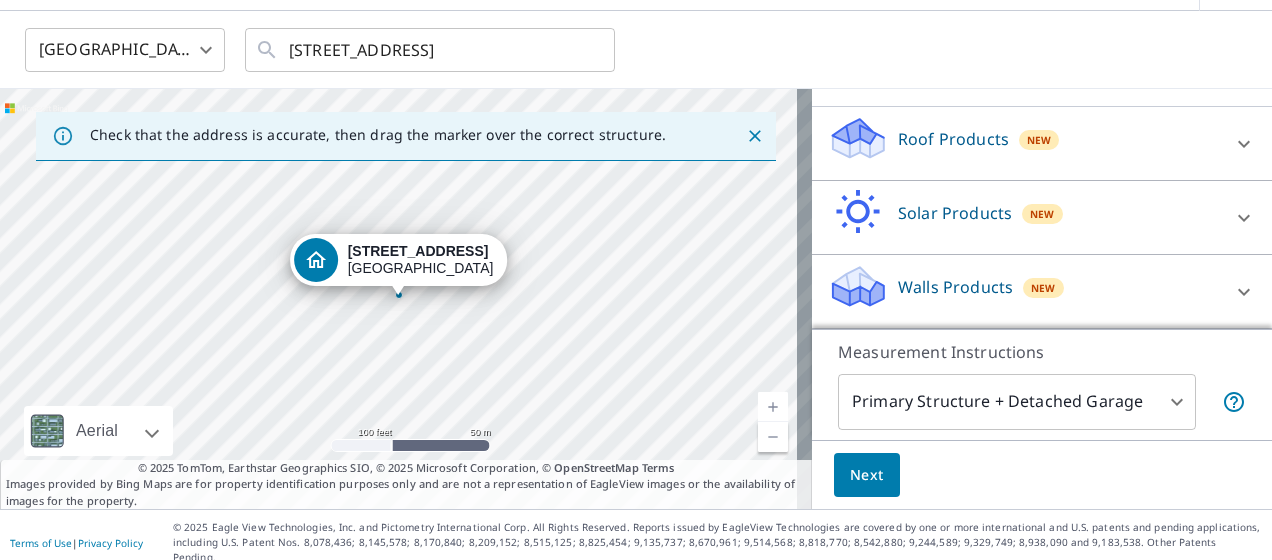 click on "Next" at bounding box center [867, 475] 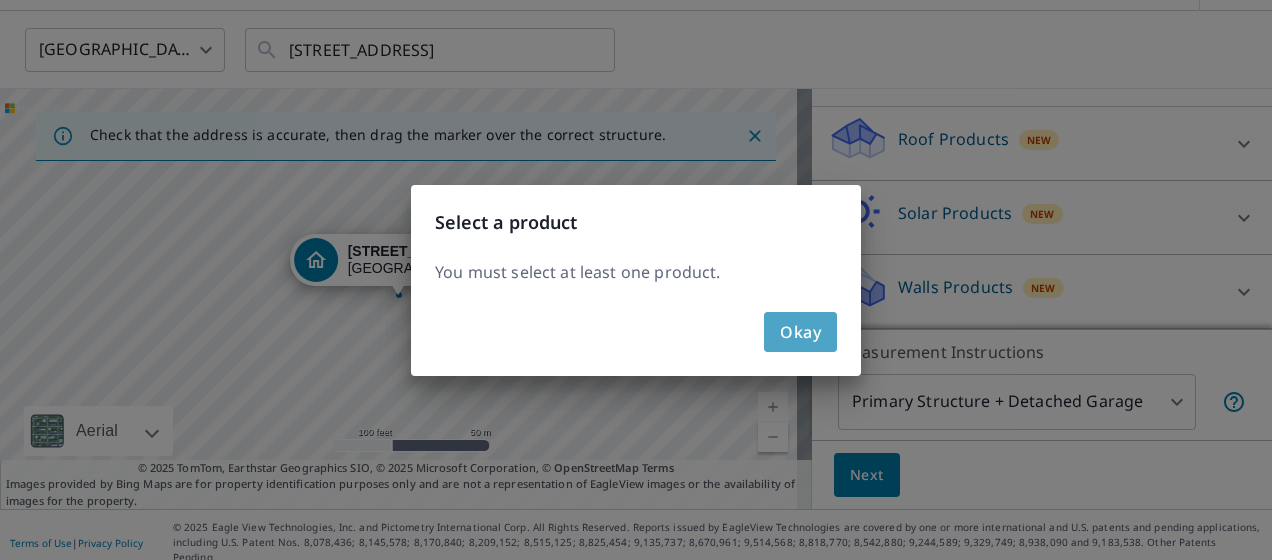click on "Okay" 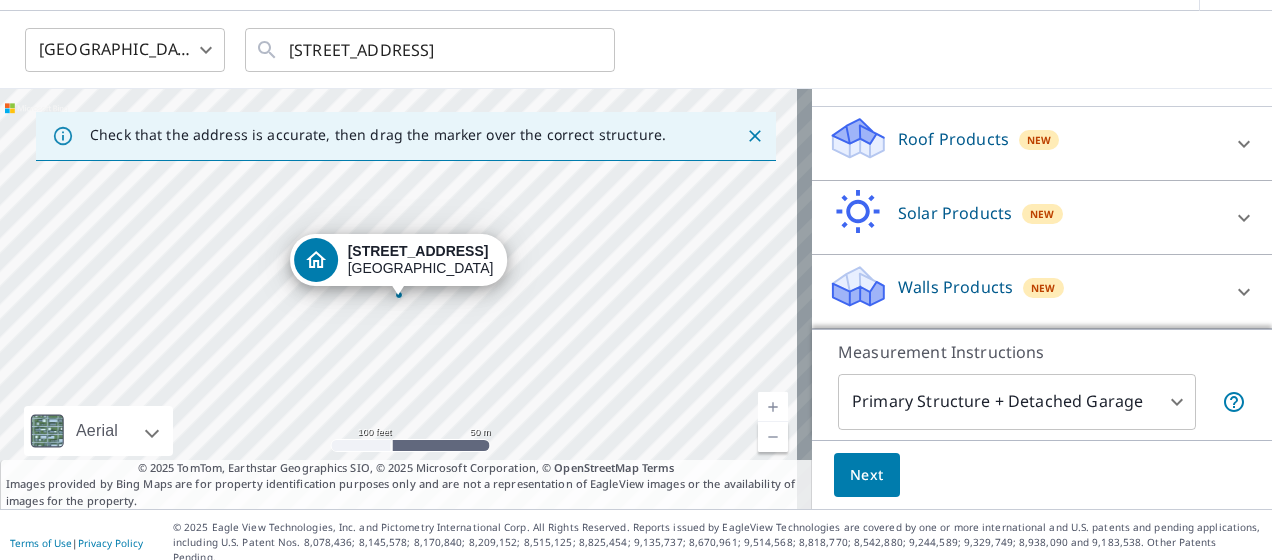 scroll, scrollTop: 211, scrollLeft: 0, axis: vertical 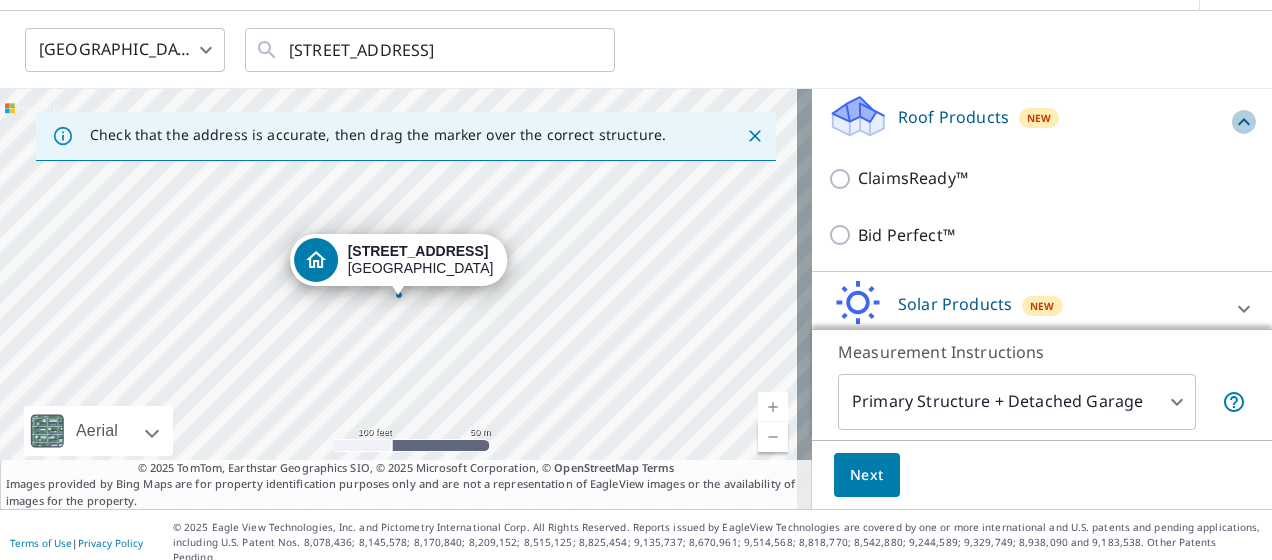 click 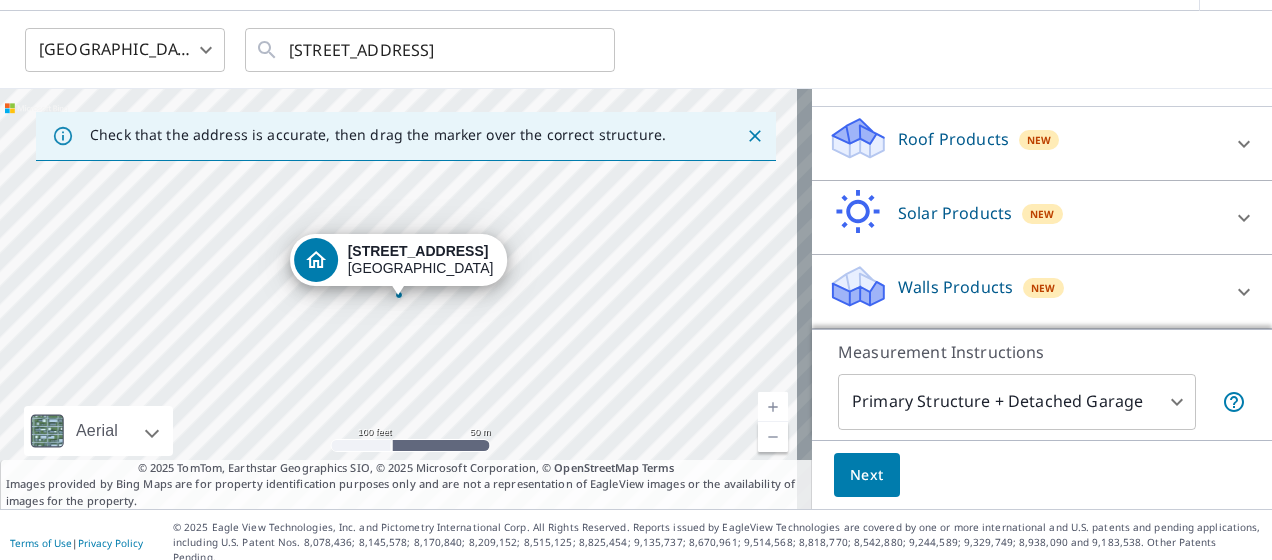 click on "Roof Products New" at bounding box center [1024, 143] 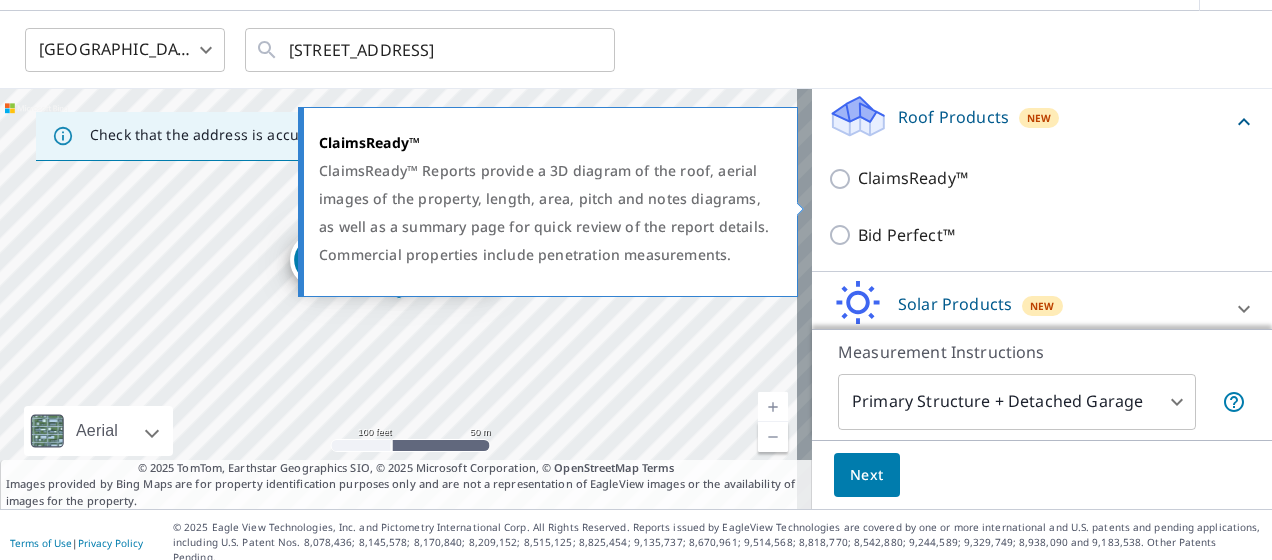 click on "ClaimsReady™" at bounding box center (913, 178) 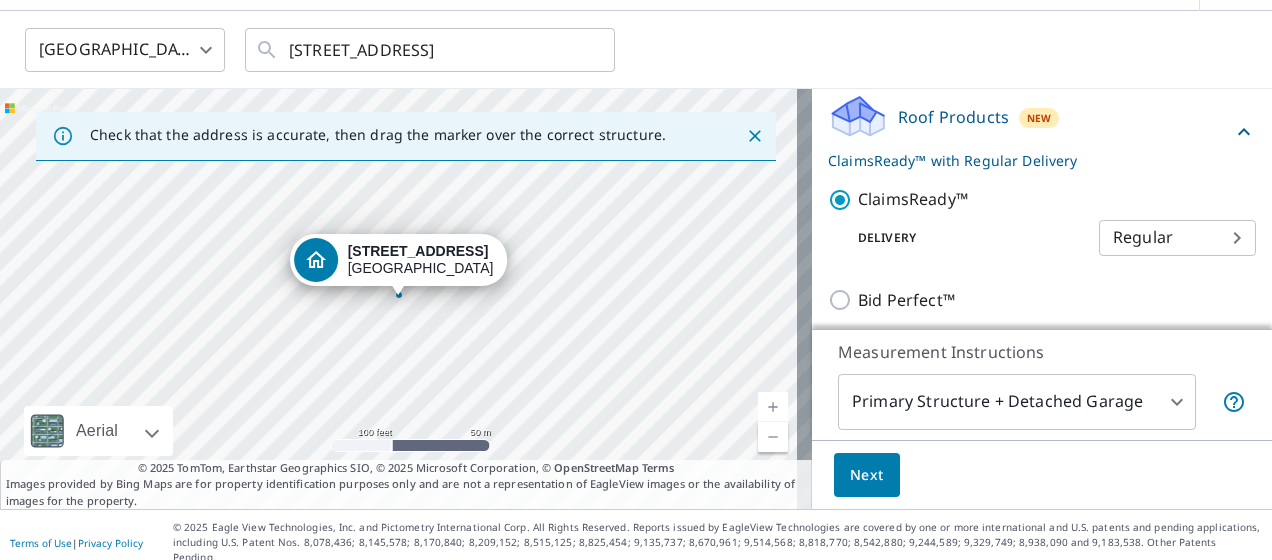 scroll, scrollTop: 311, scrollLeft: 0, axis: vertical 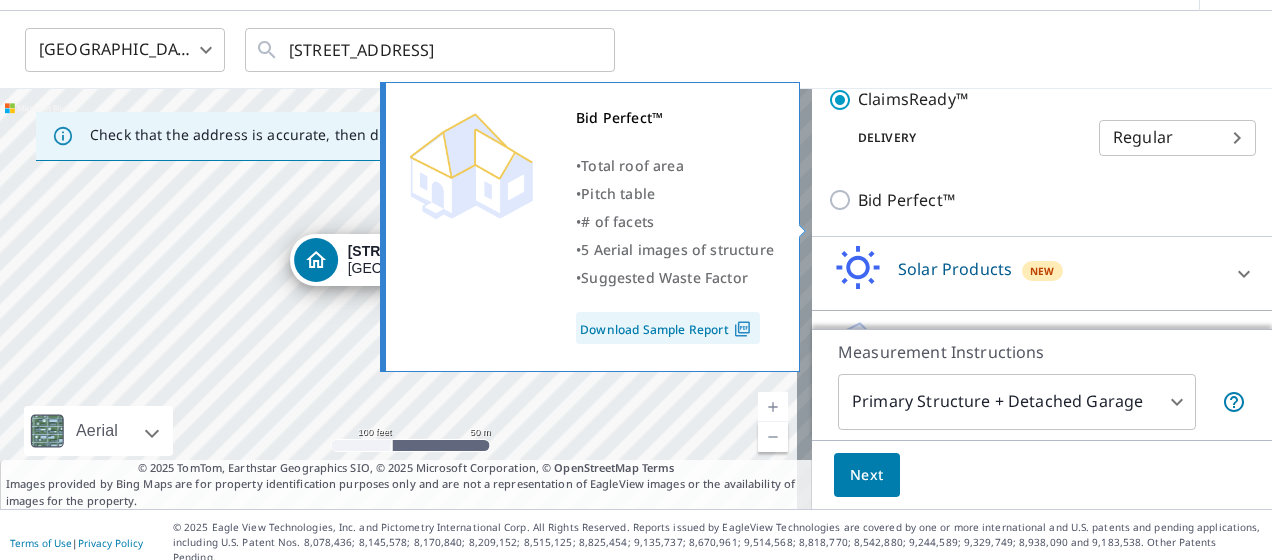 click on "Bid Perfect™" at bounding box center [906, 200] 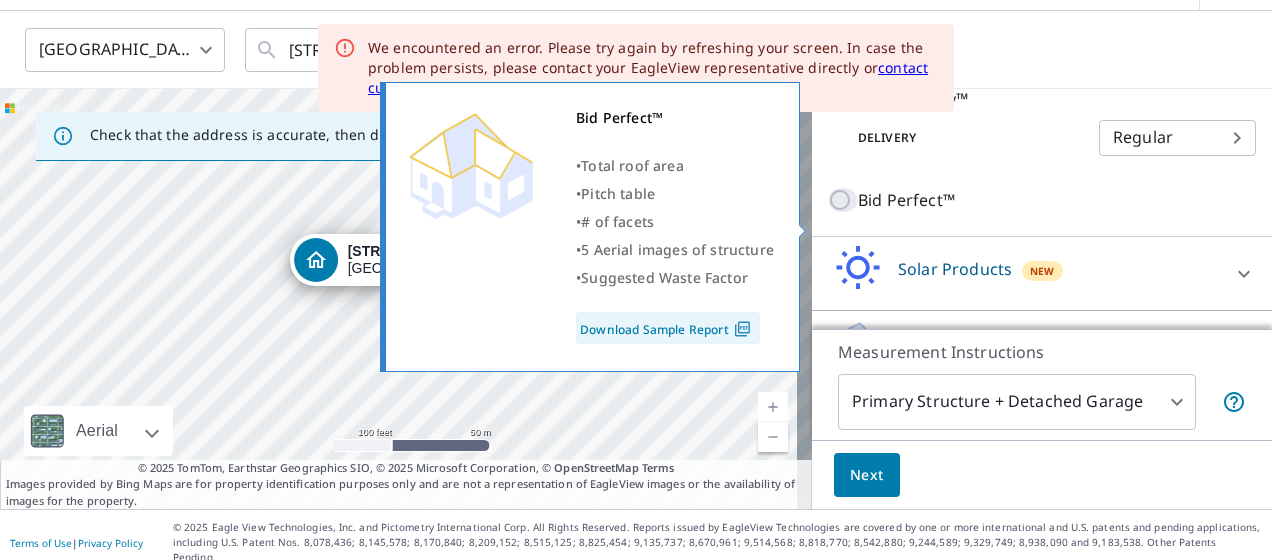 click on "Bid Perfect™" at bounding box center (843, 200) 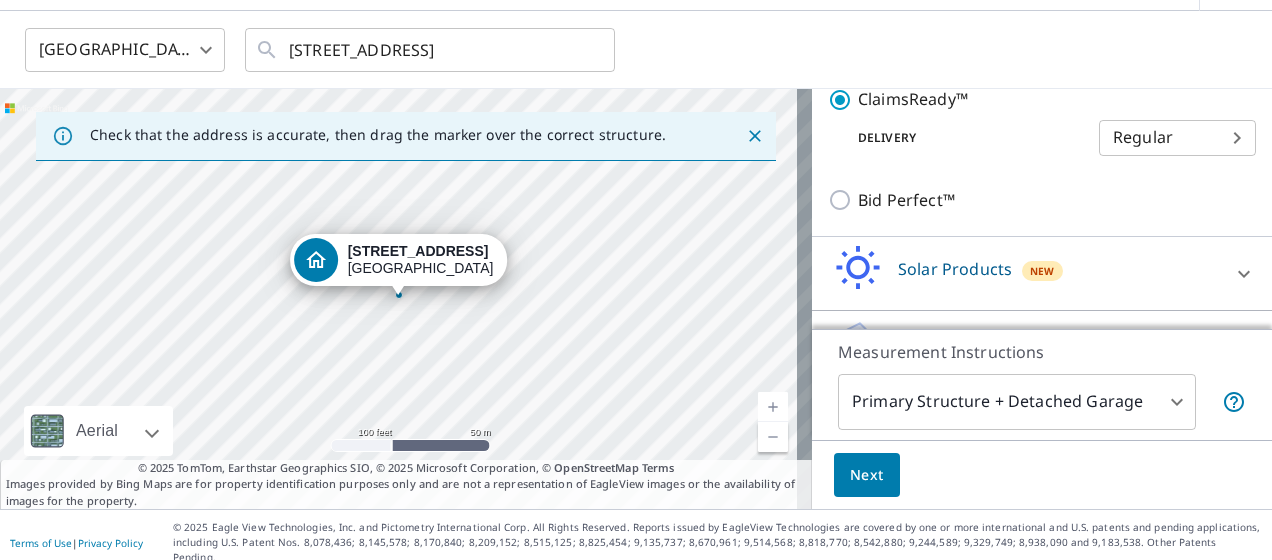 click on "Next" at bounding box center [867, 475] 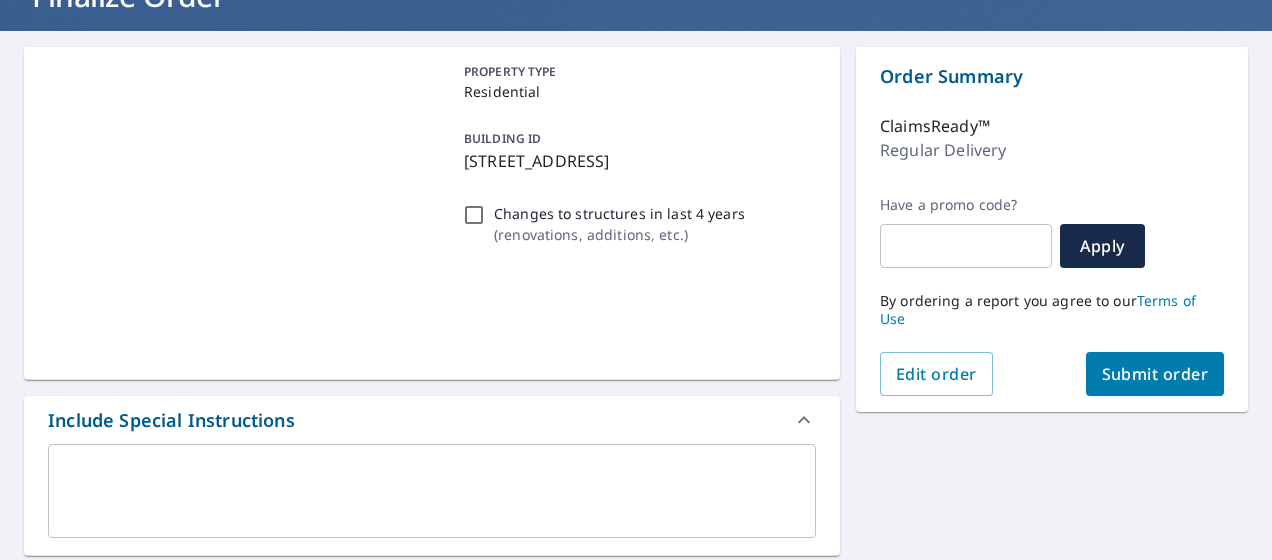 scroll, scrollTop: 162, scrollLeft: 0, axis: vertical 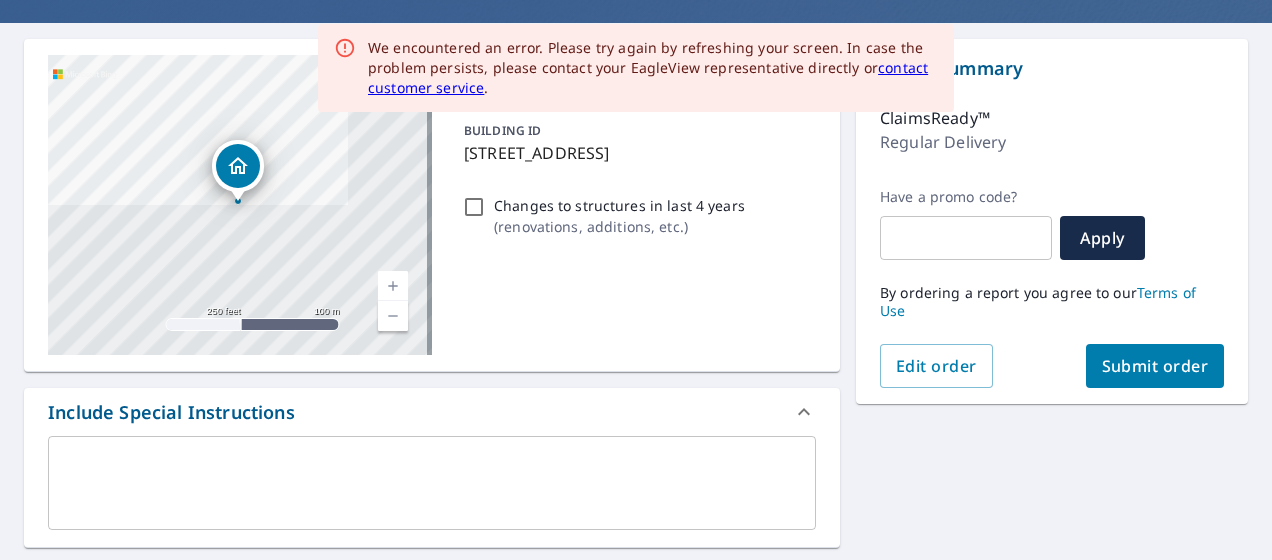 click on "Submit order" at bounding box center [1155, 366] 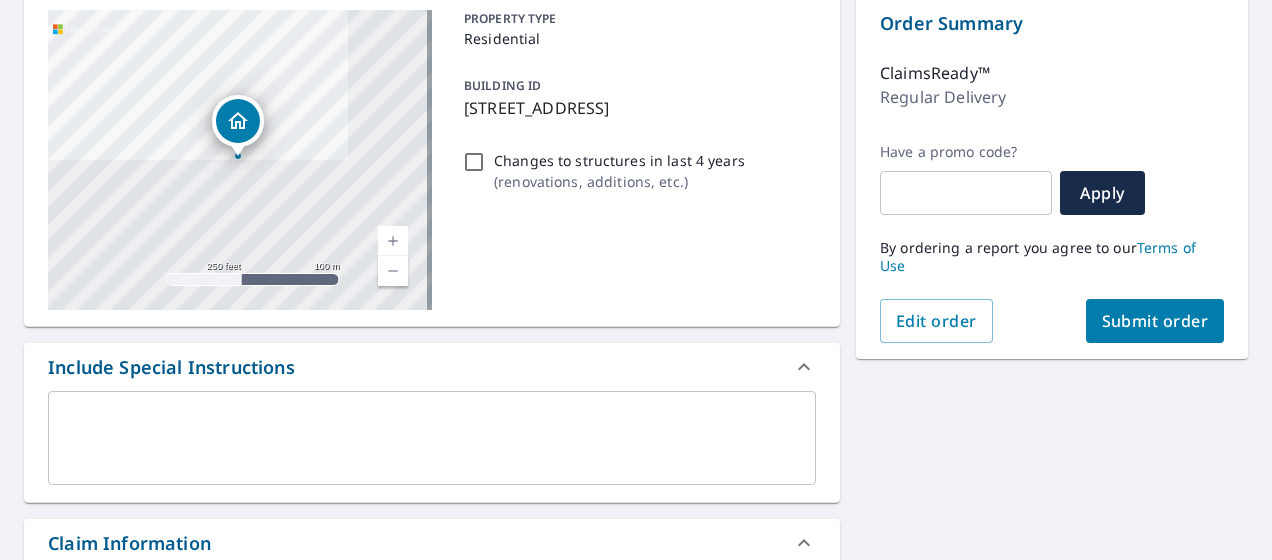 scroll, scrollTop: 162, scrollLeft: 0, axis: vertical 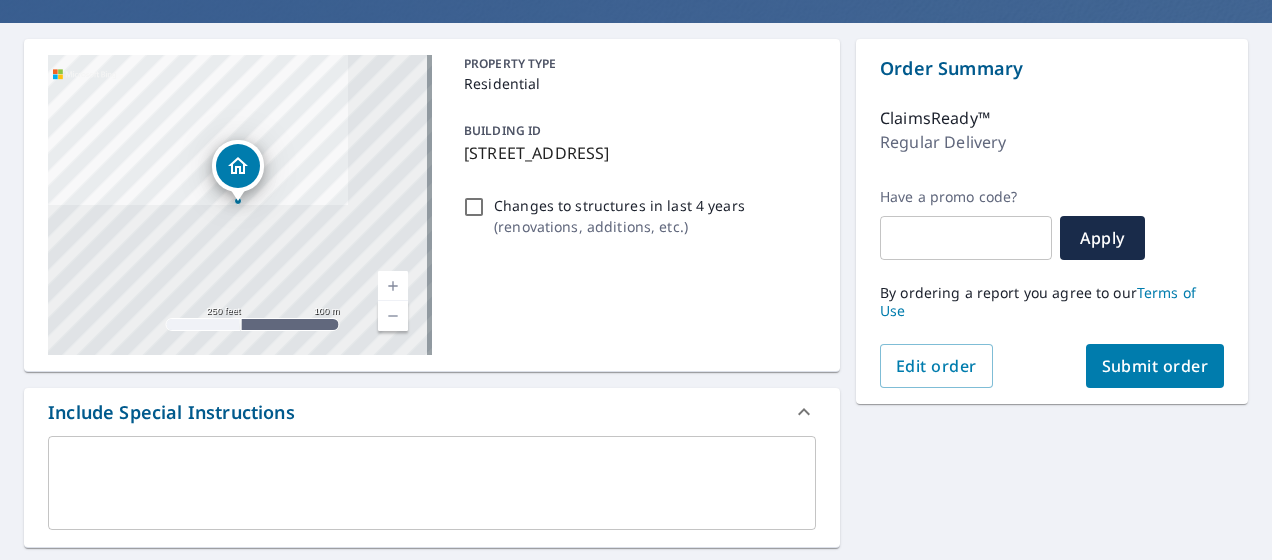 click on "Submit order" at bounding box center [1155, 366] 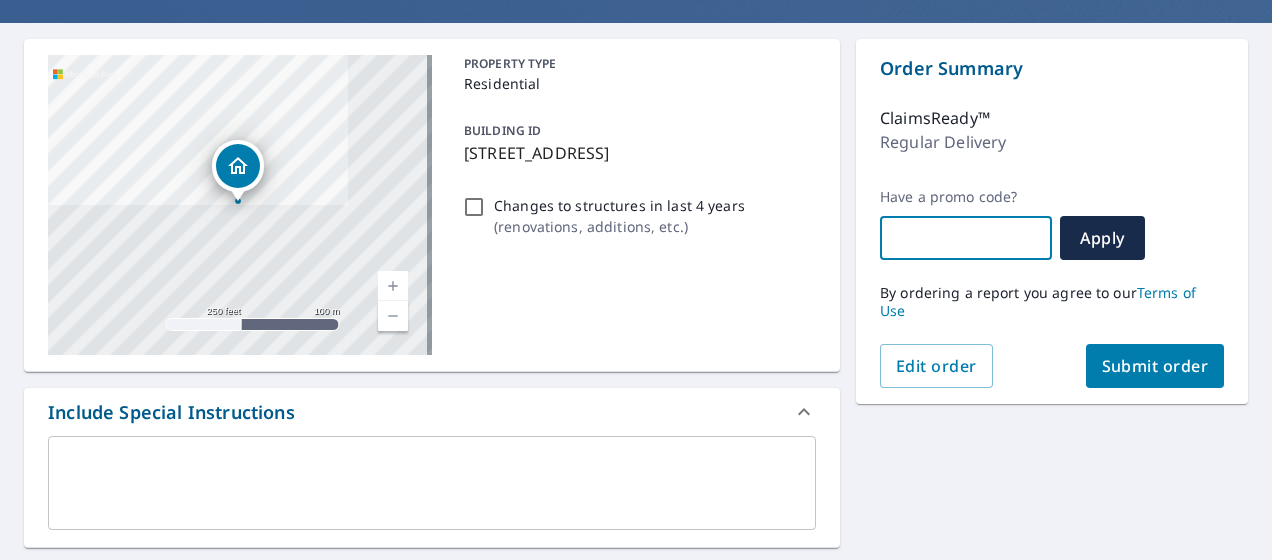 click at bounding box center [966, 238] 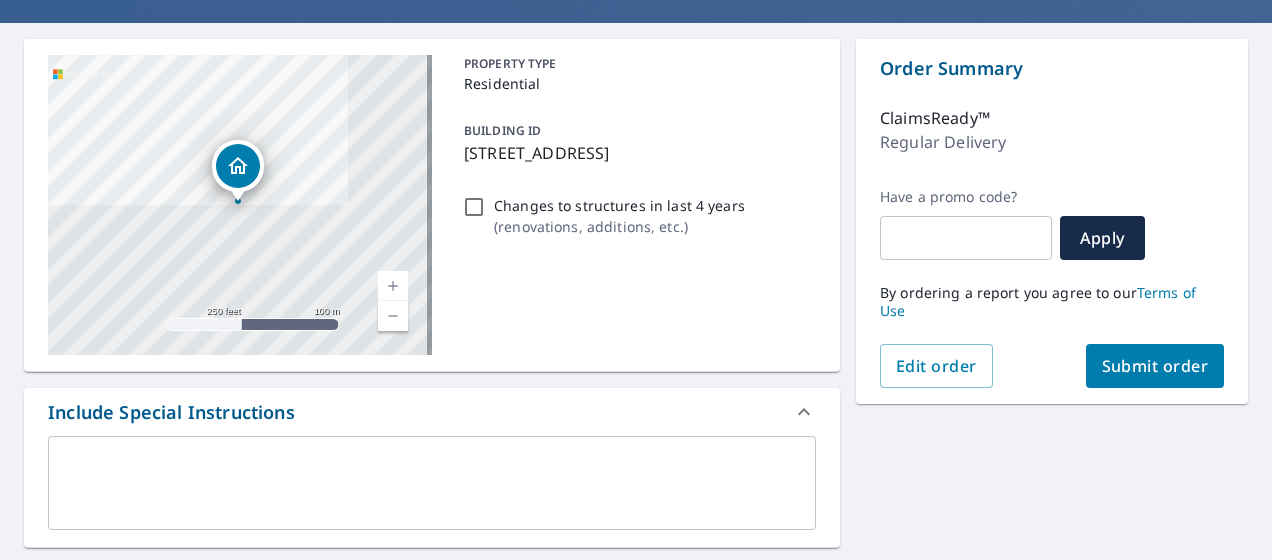 click on "11320 Trotting Horse Ln Jacksonville, FL 32225 Aerial Road A standard road map Aerial A detailed look from above Labels Labels 250 feet 100 m © 2025 TomTom, © Vexcel Imaging, © 2025 Microsoft Corporation,  © OpenStreetMap Terms PROPERTY TYPE Residential BUILDING ID 11320 Trotting Horse Ln, Jacksonville, FL, 32225 Changes to structures in last 4 years ( renovations, additions, etc. ) Include Special Instructions x ​ Claim Information Claim number   * ​ Claim number is required Claim information ​ PO number ​ Date of loss ​ Cat ID ​ Email Recipients Your reports will be sent to  pdilo@allstate.com.  Edit Contact Information. Send a copy of the report to: ​ Substitutions and Customization Roof measurement report substitutions Additional Report Formats (Not available for all reports) DXF RXF XML Add-ons and custom cover page Property Owner Report Include custom cover page Payment Information Your account will be directly invoiced once your report is delivered. Order Summary ClaimsReady™ ​" at bounding box center (636, 683) 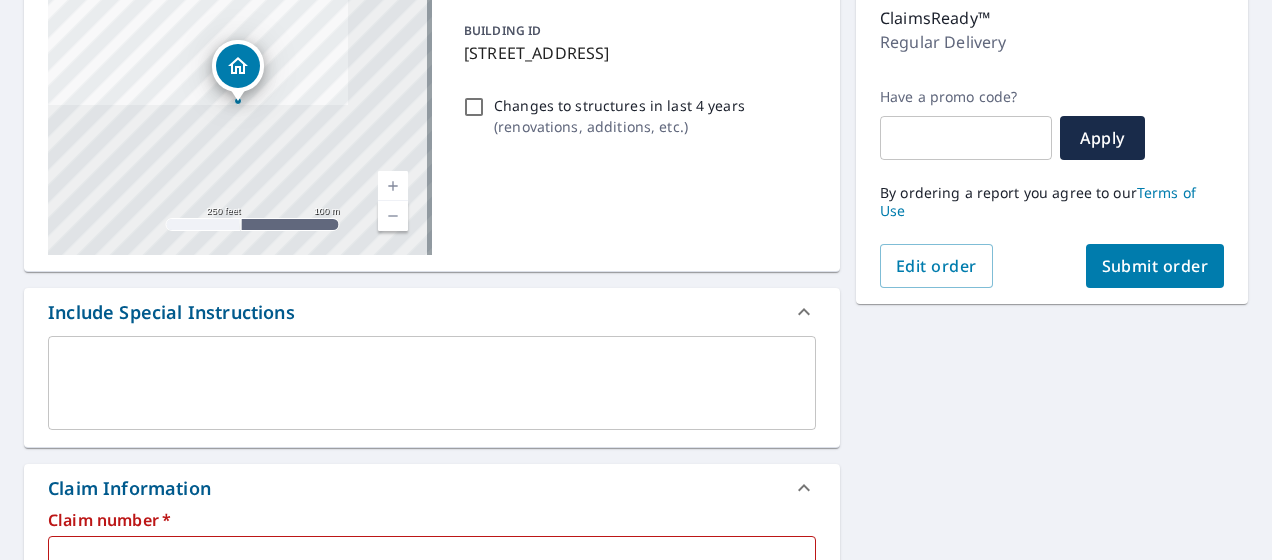 scroll, scrollTop: 462, scrollLeft: 0, axis: vertical 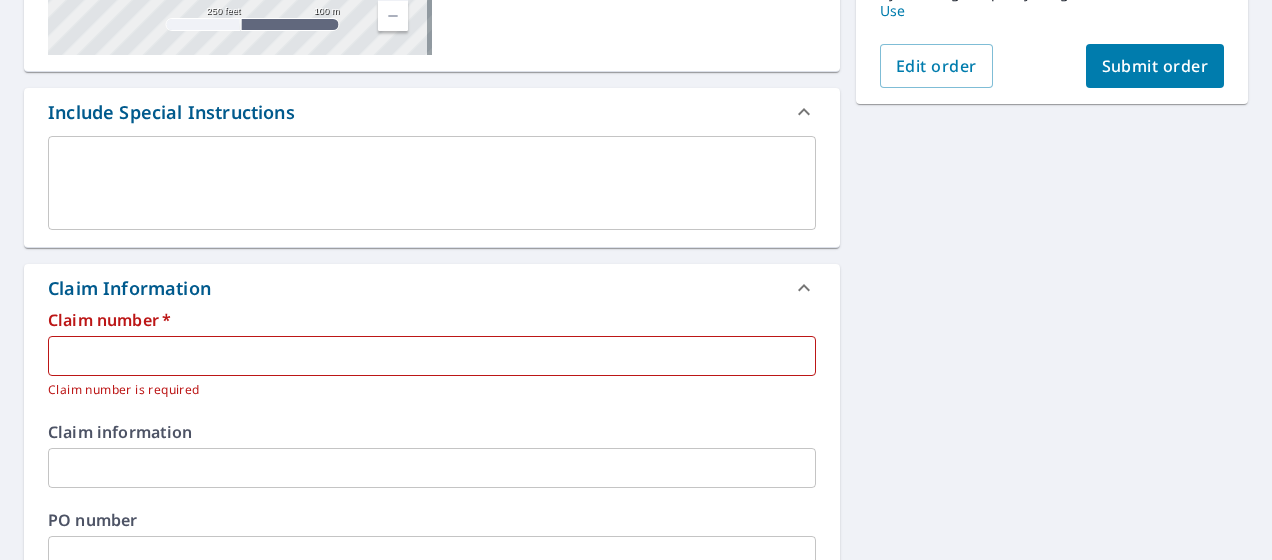 click at bounding box center [432, 356] 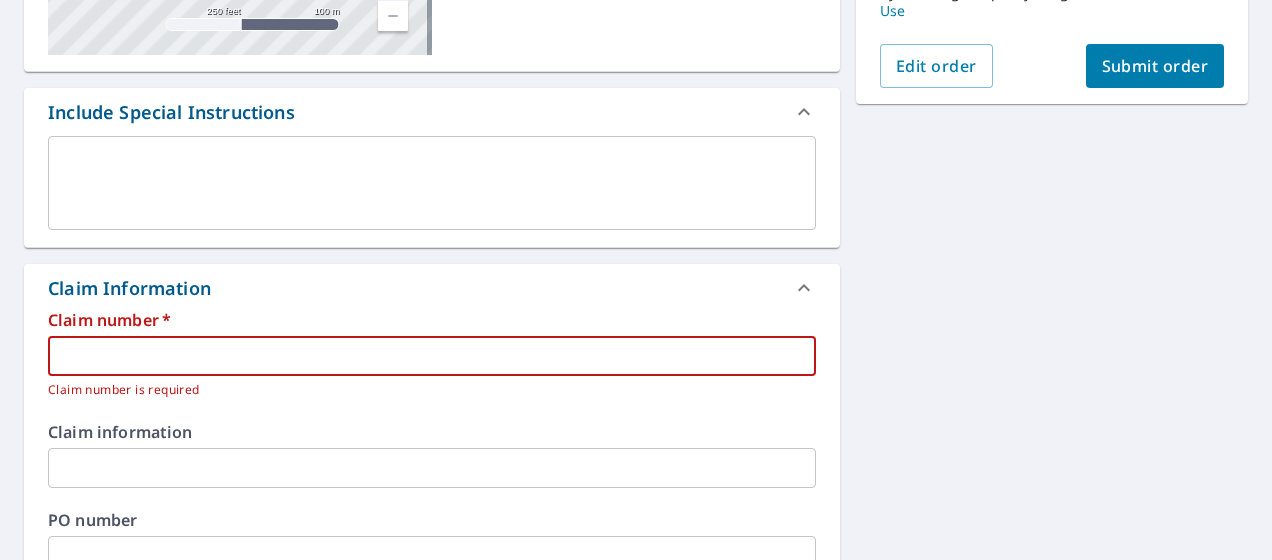 paste on "0798251906" 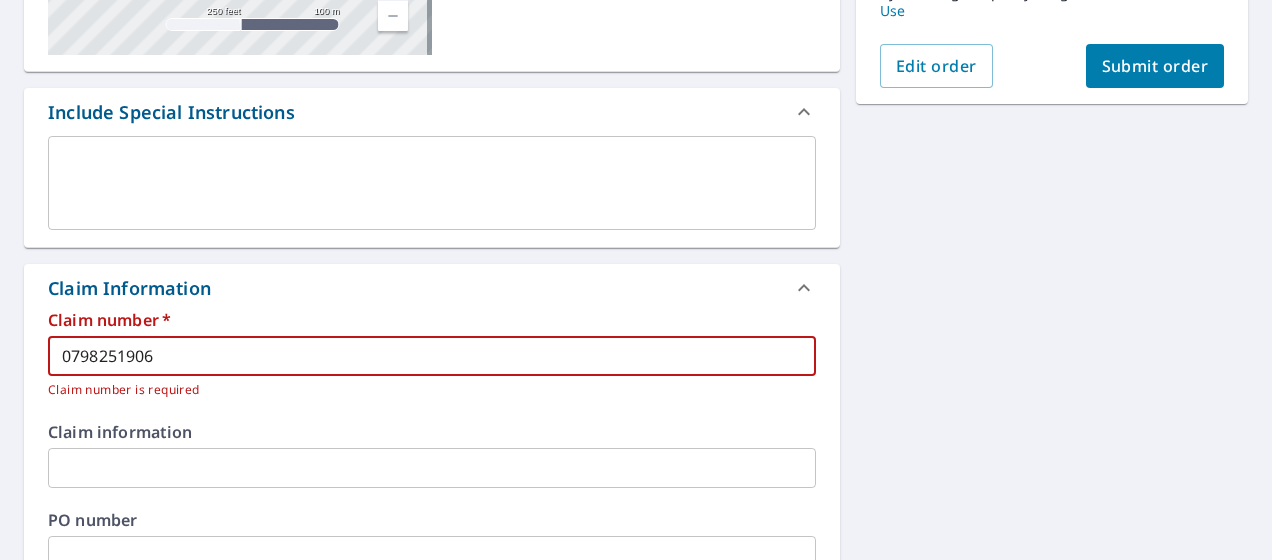 type on "0798251906" 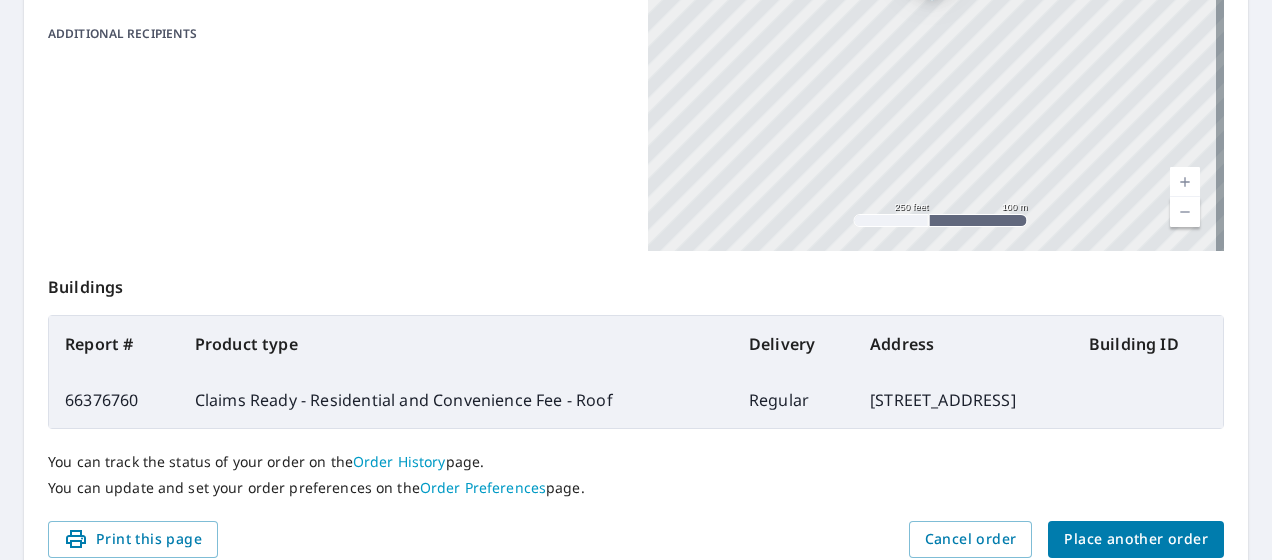 scroll, scrollTop: 639, scrollLeft: 0, axis: vertical 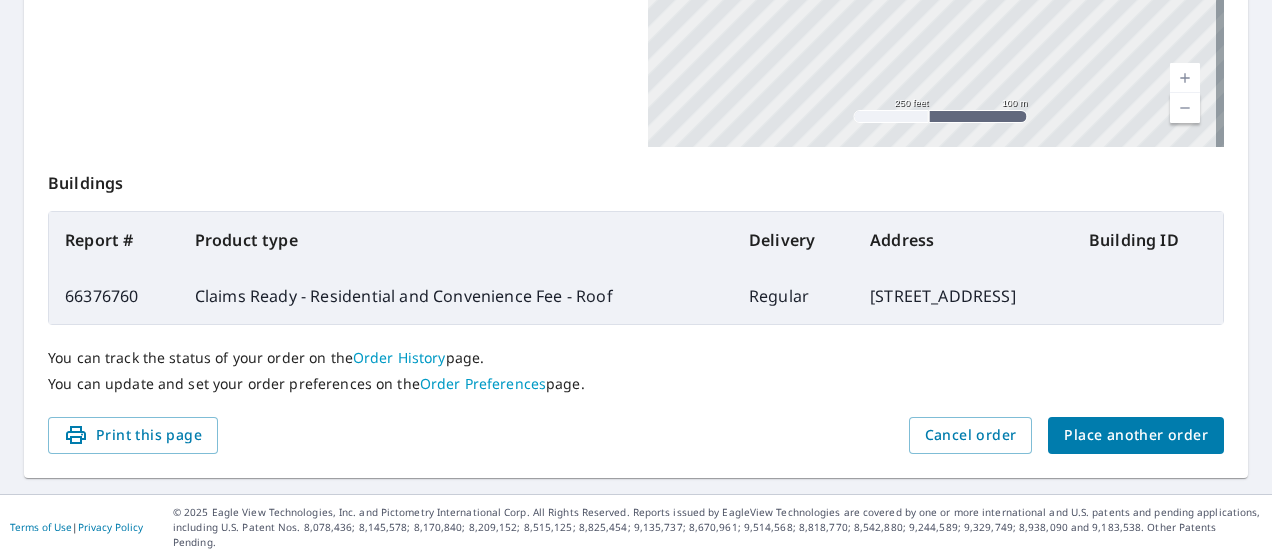 click on "Place another order" at bounding box center (1136, 435) 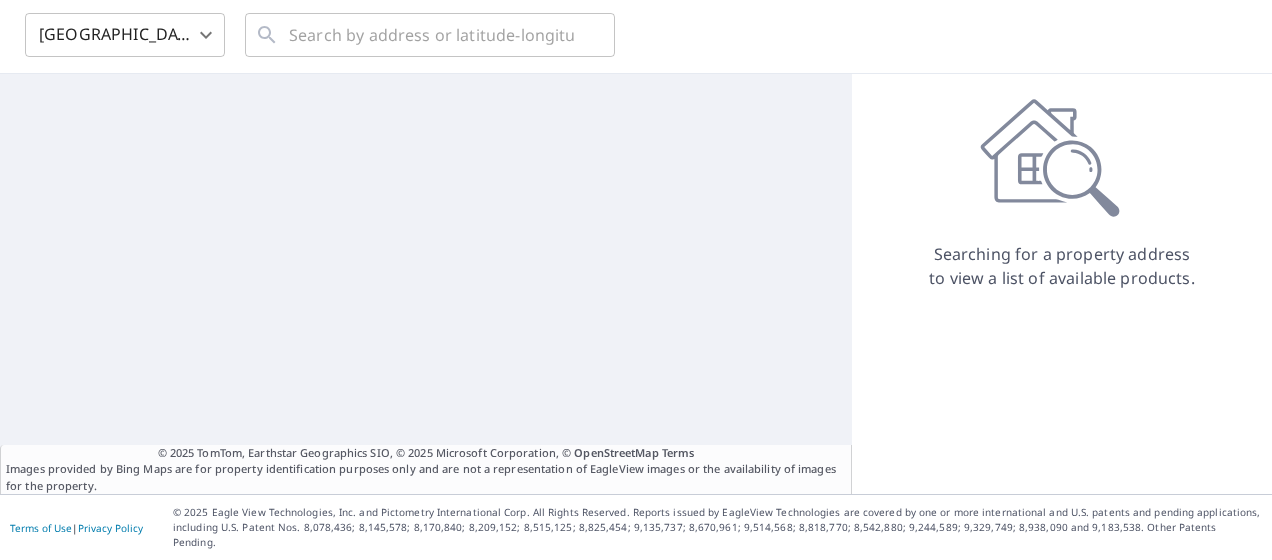 scroll, scrollTop: 62, scrollLeft: 0, axis: vertical 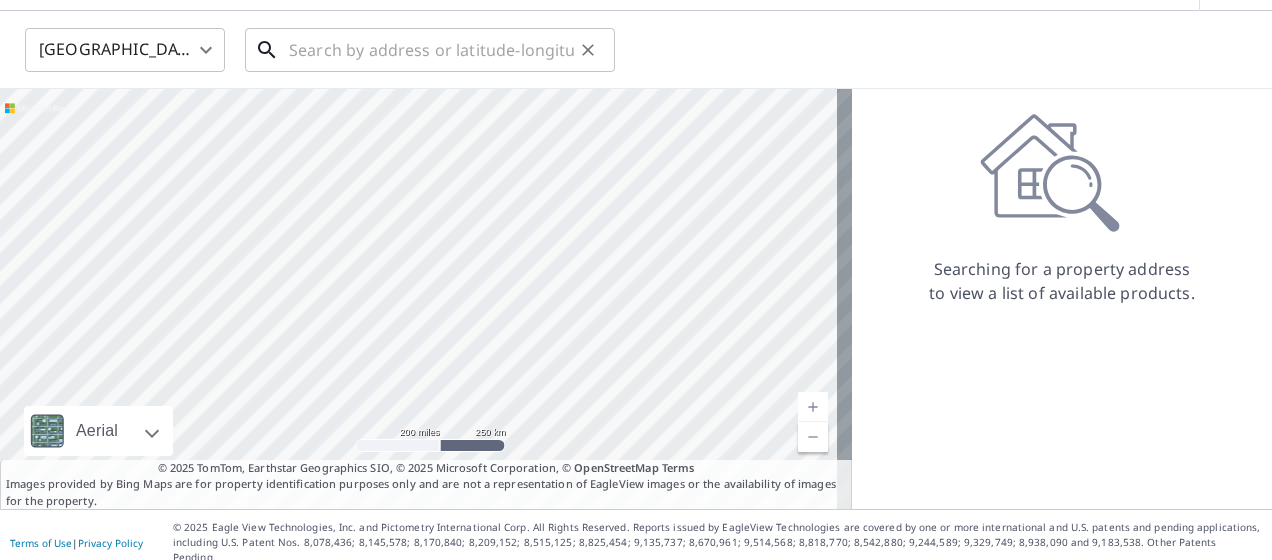click at bounding box center [431, 50] 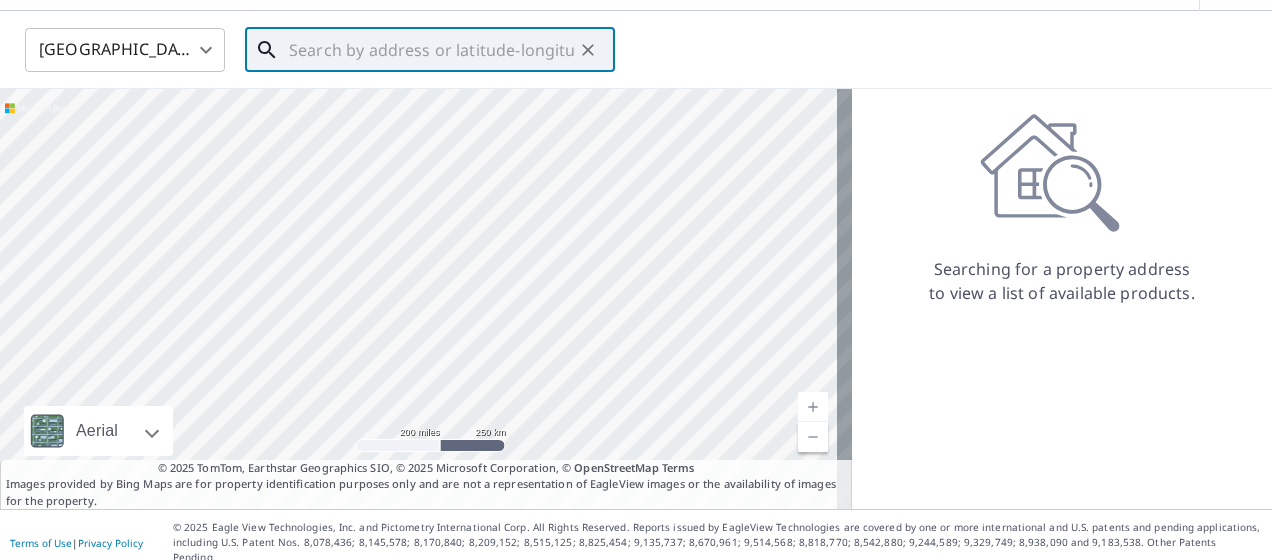 paste on "11320 TROTTING HORSE LANE, JACKSONVILLE, FL, 32225" 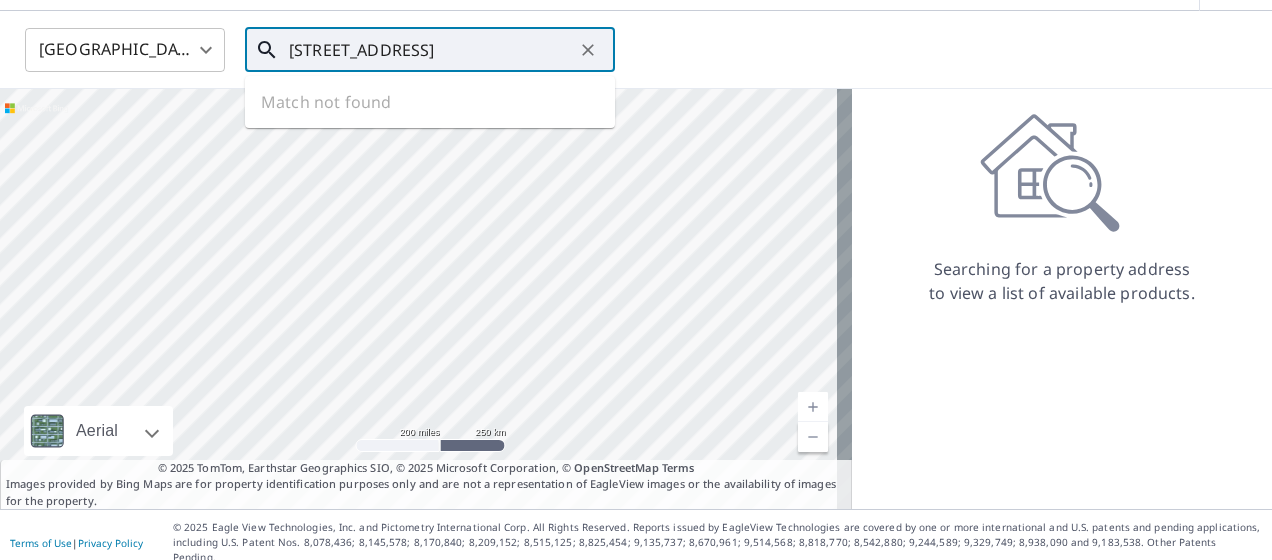 scroll, scrollTop: 0, scrollLeft: 146, axis: horizontal 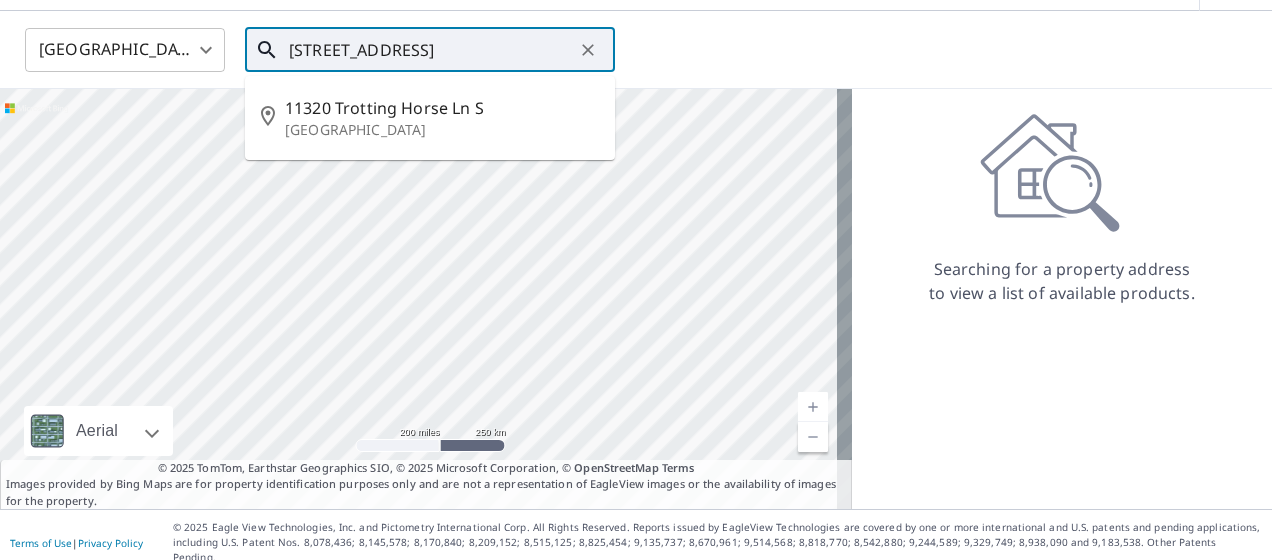 click on "11320 TROTTING HORSE LANE, JACKSONVILLE, FL, 32225" at bounding box center [431, 50] 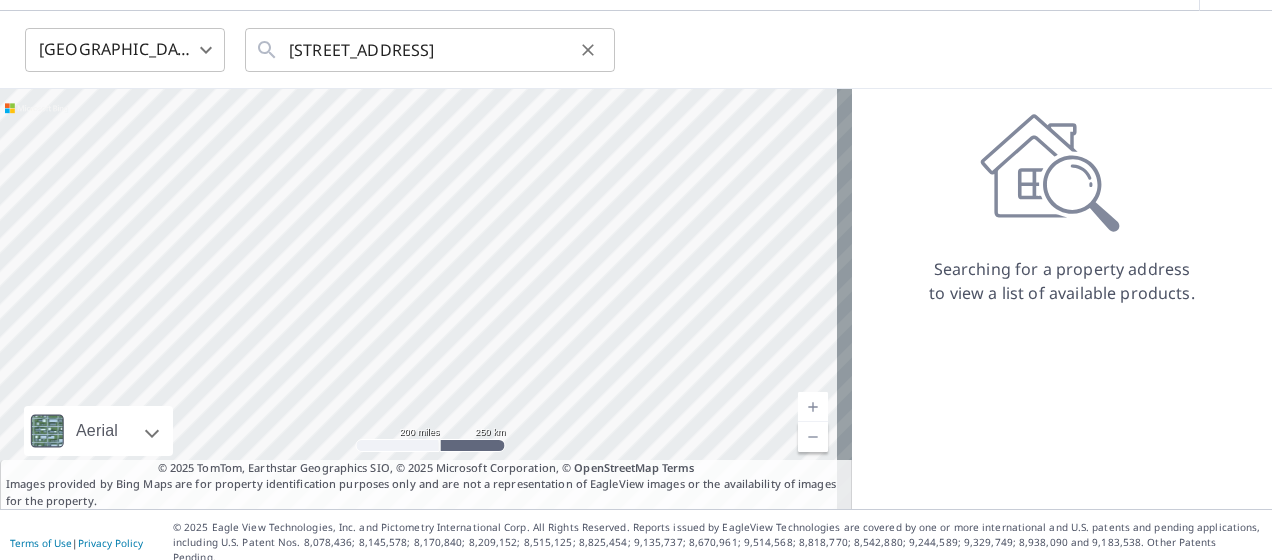 scroll, scrollTop: 0, scrollLeft: 0, axis: both 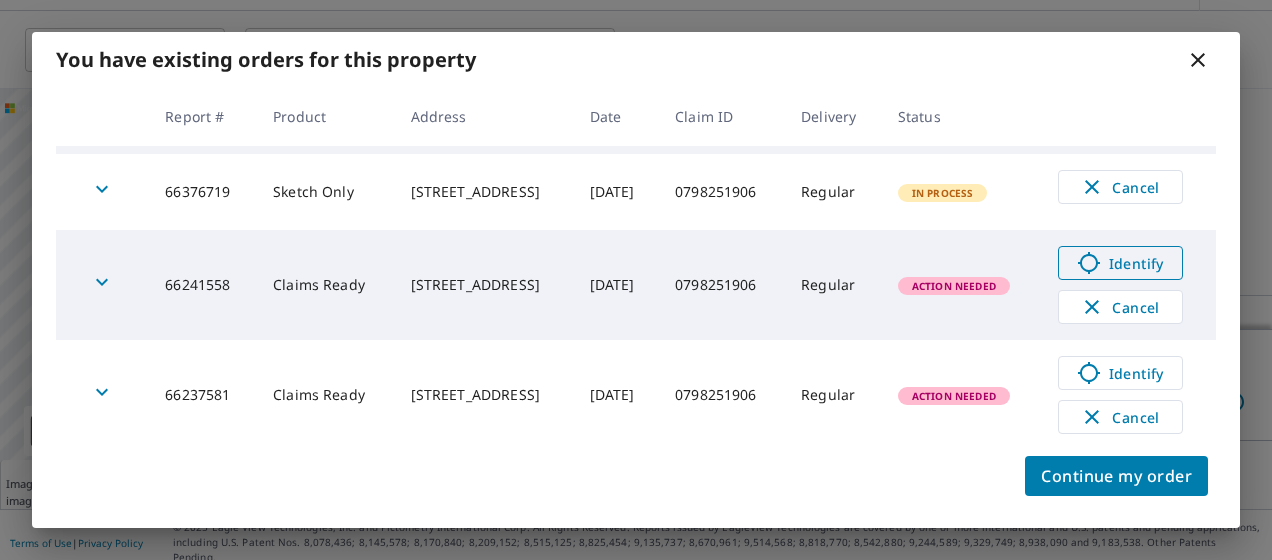 click on "Identify" at bounding box center [1120, 263] 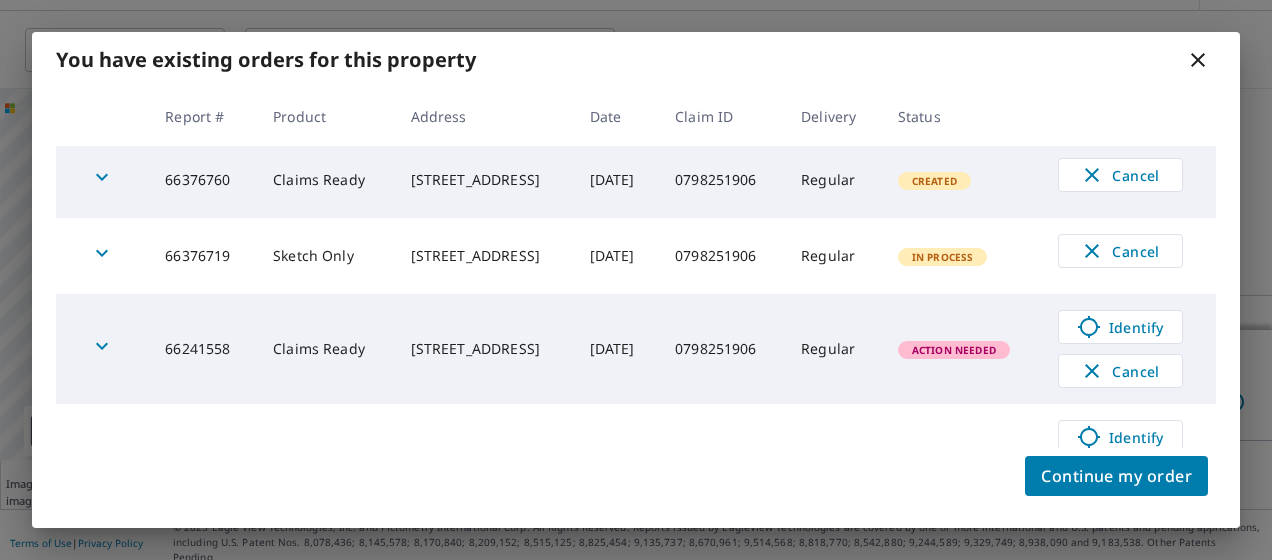 scroll, scrollTop: 0, scrollLeft: 0, axis: both 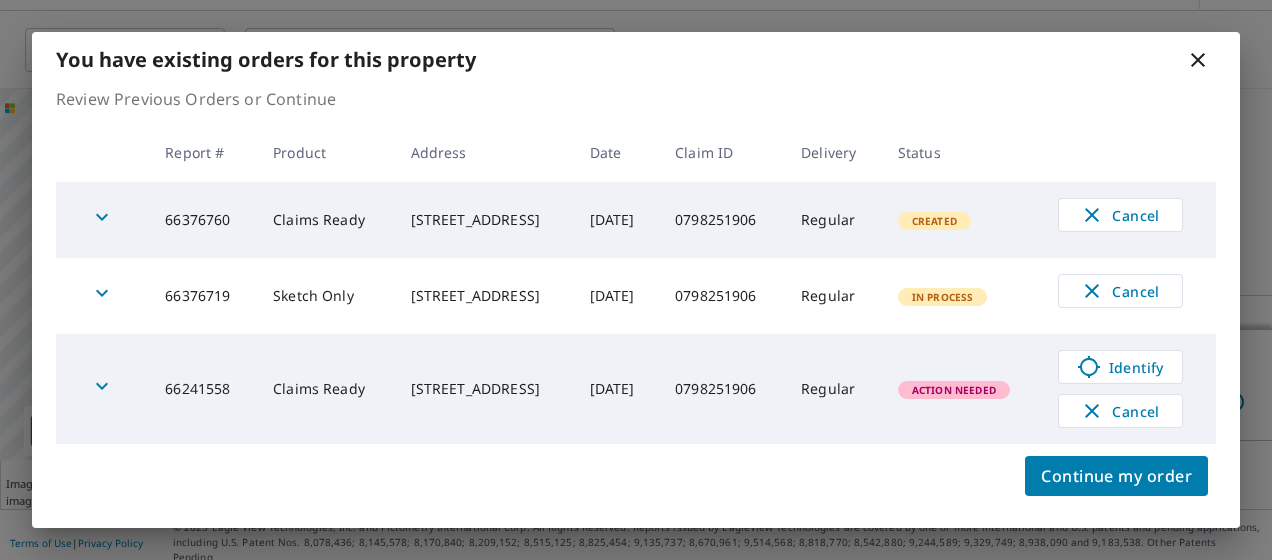 click 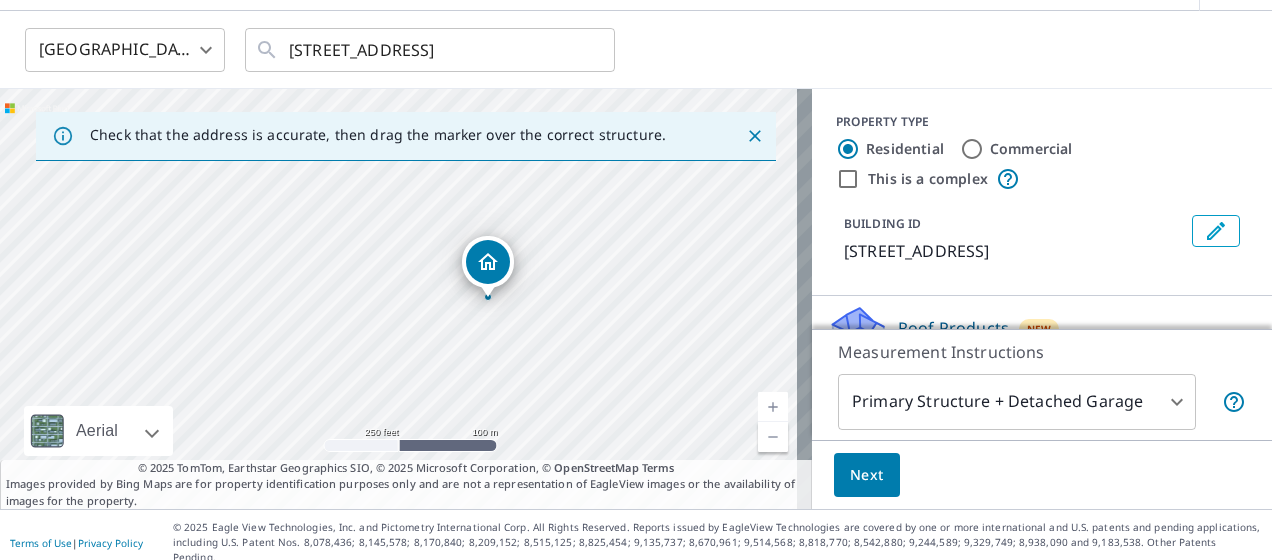 drag, startPoint x: 425, startPoint y: 354, endPoint x: 514, endPoint y: 356, distance: 89.02247 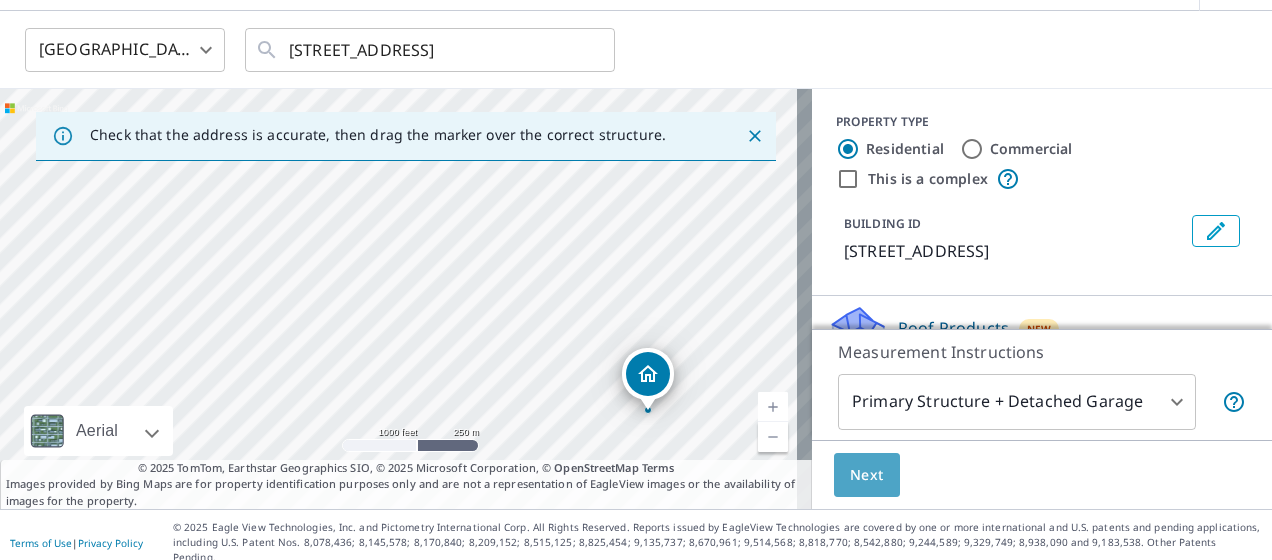 click on "Next" at bounding box center (867, 475) 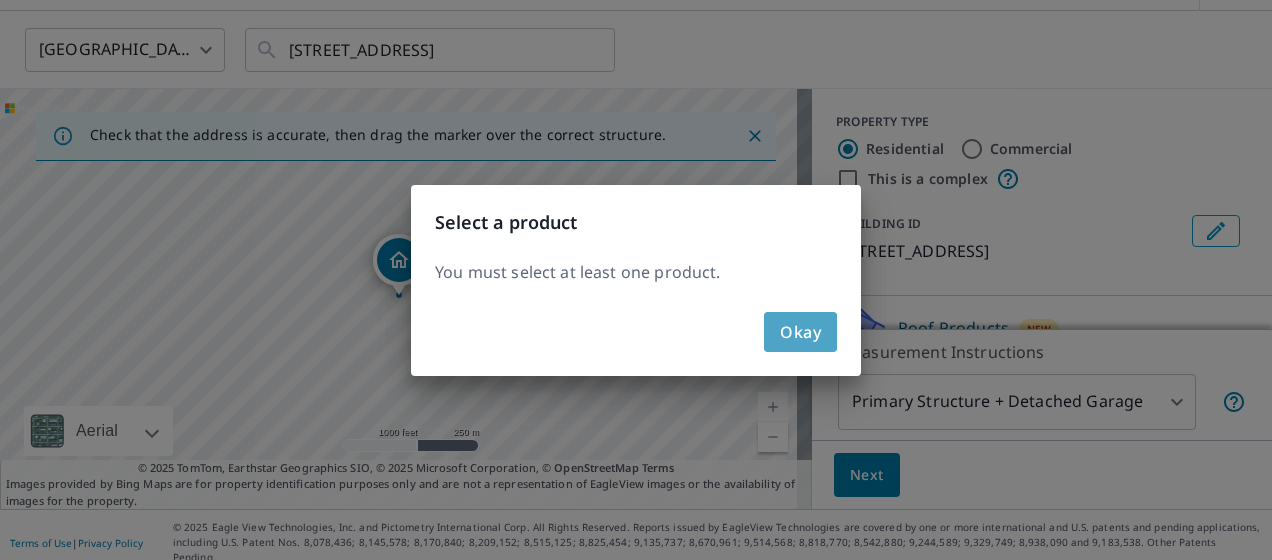 click on "Okay" at bounding box center (800, 332) 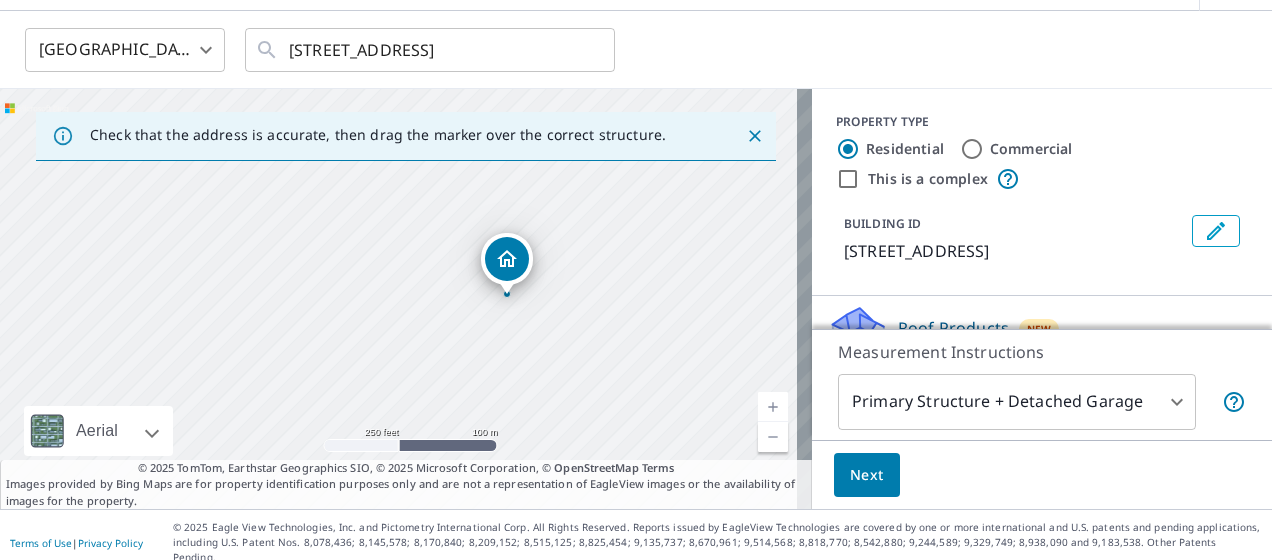 drag, startPoint x: 394, startPoint y: 281, endPoint x: 415, endPoint y: 378, distance: 99.24717 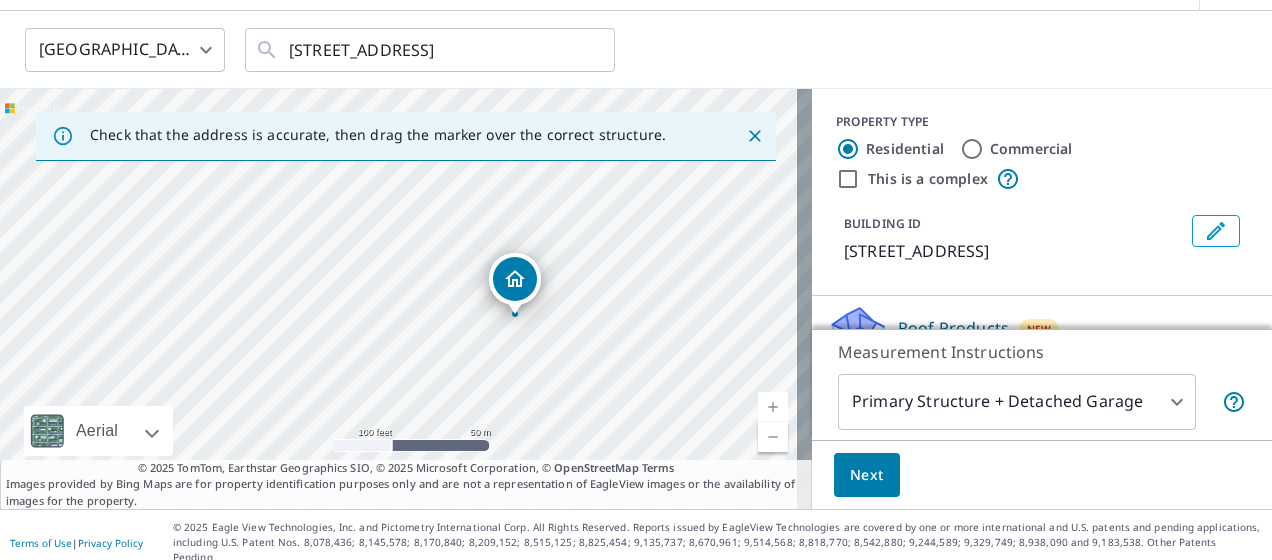 drag, startPoint x: 480, startPoint y: 302, endPoint x: 438, endPoint y: 355, distance: 67.62396 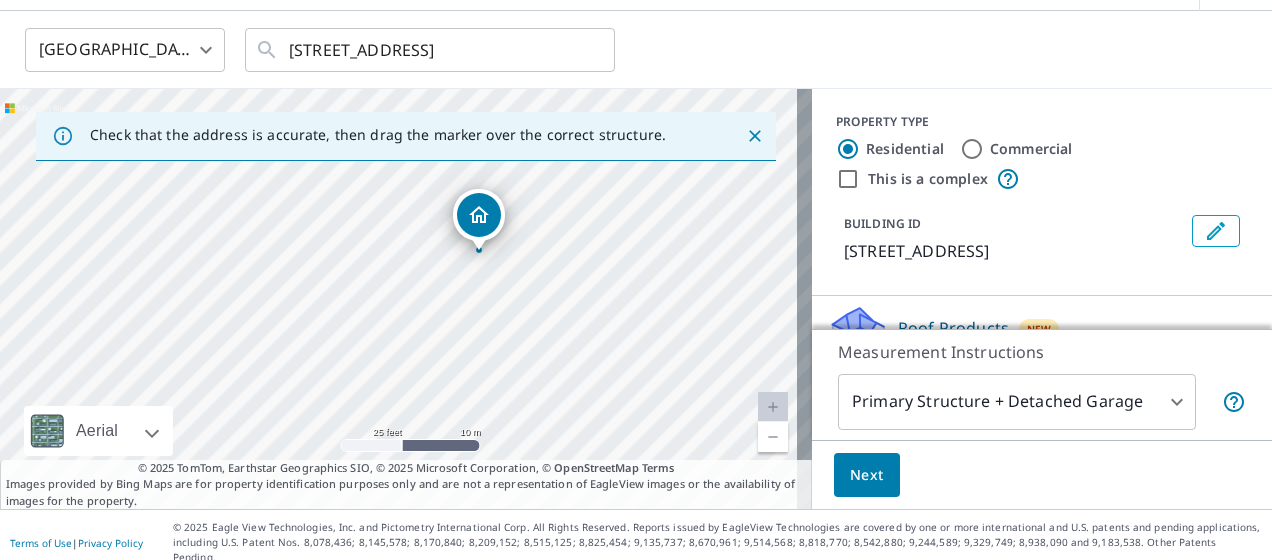 drag, startPoint x: 553, startPoint y: 350, endPoint x: 488, endPoint y: 314, distance: 74.30343 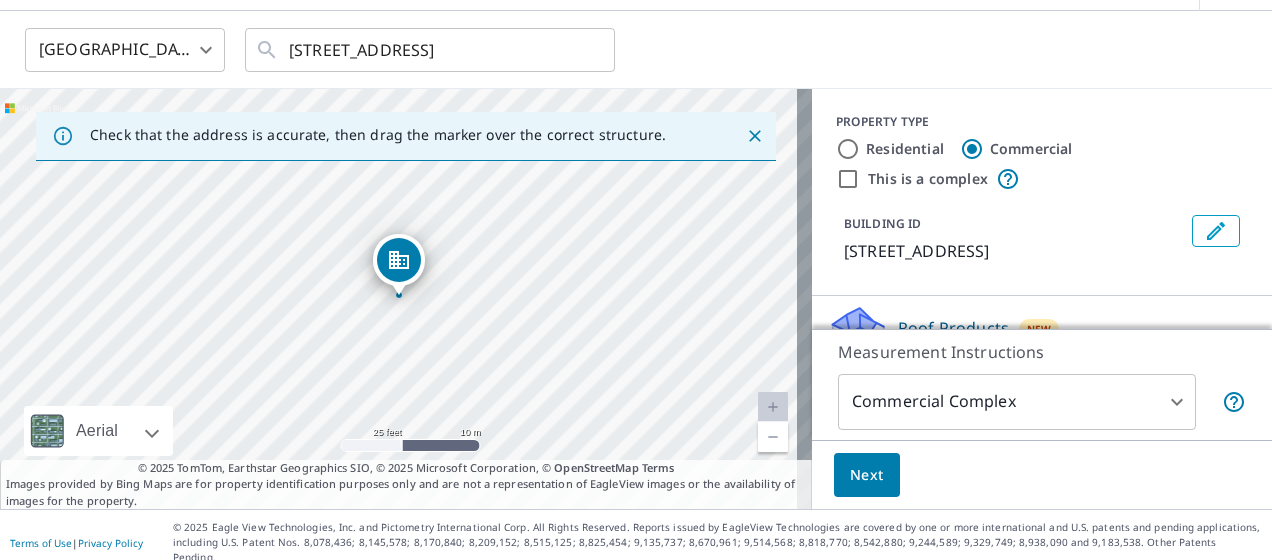 click on "Residential" at bounding box center [905, 149] 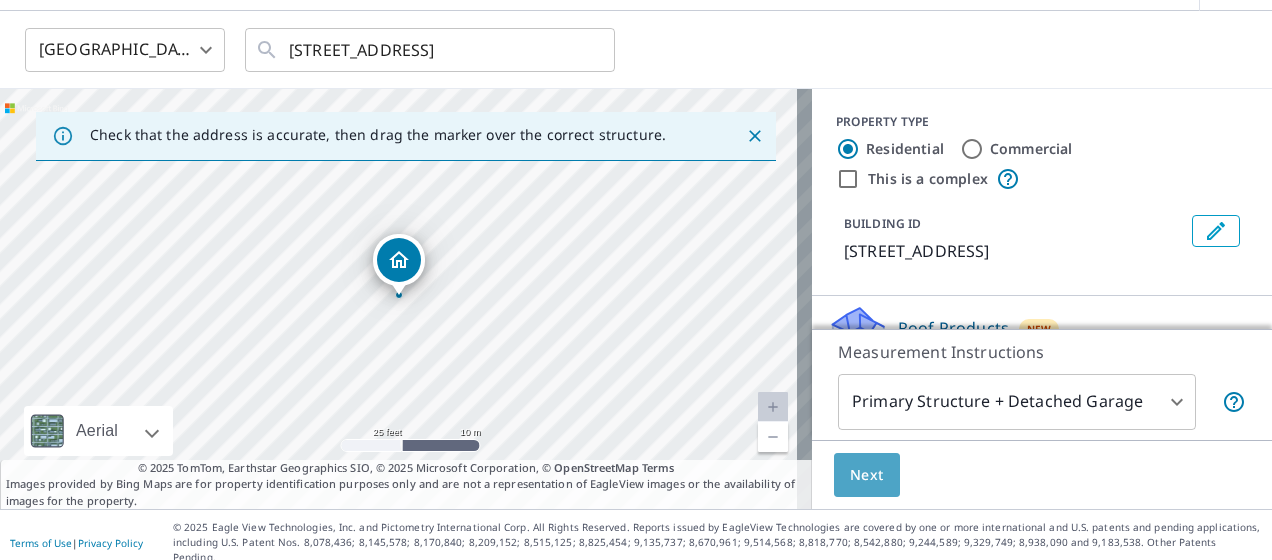 click on "Next" at bounding box center [867, 475] 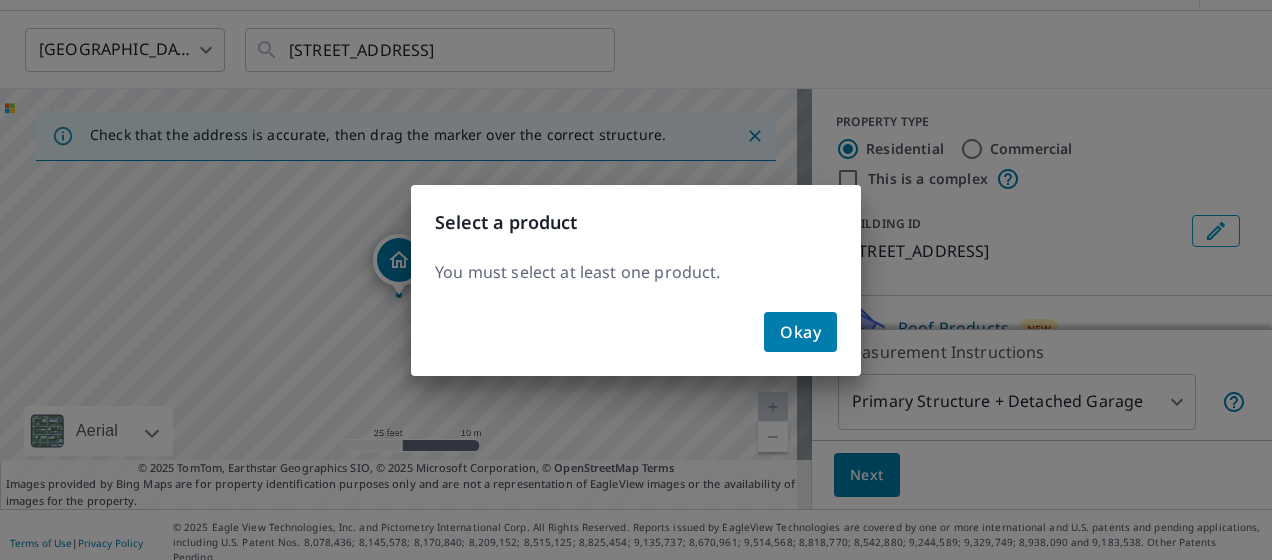click on "Okay" at bounding box center (800, 332) 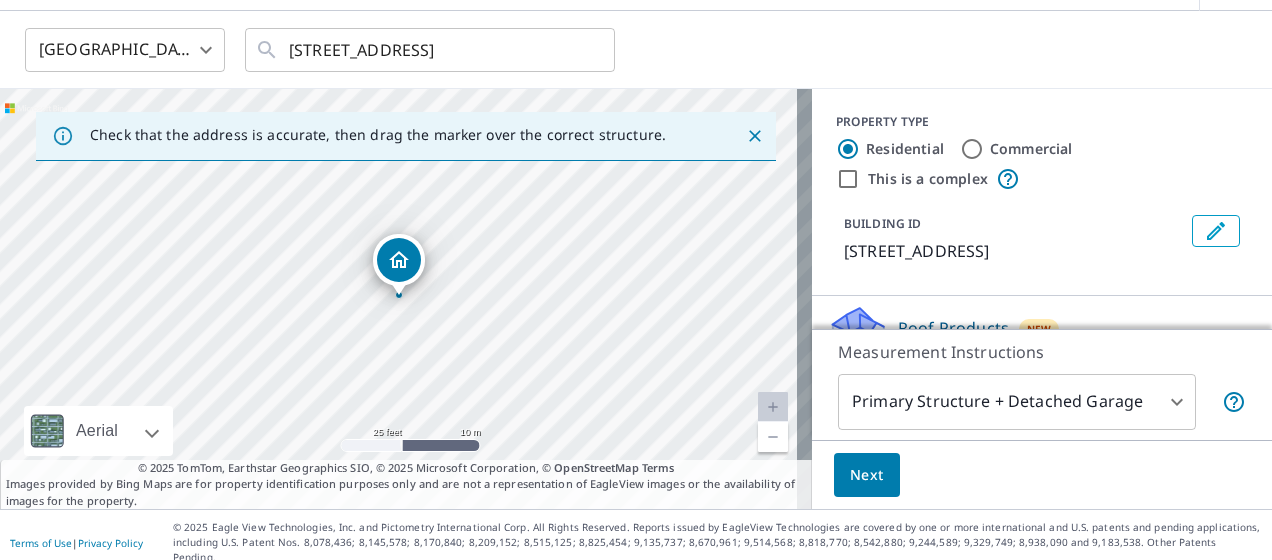 scroll, scrollTop: 200, scrollLeft: 0, axis: vertical 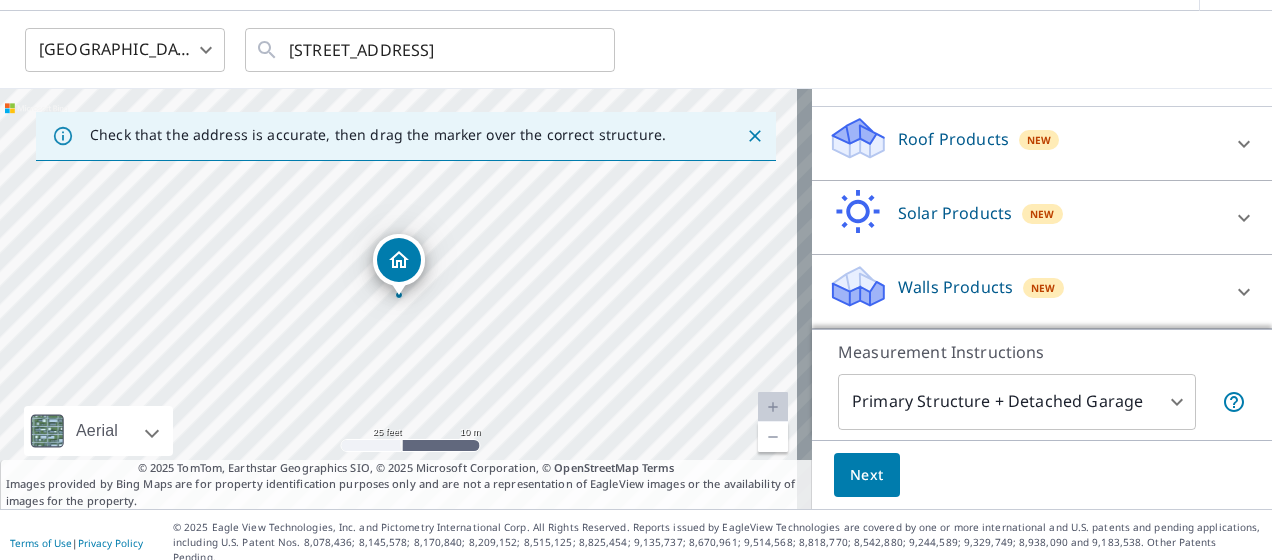 click on "Roof Products New" at bounding box center (1024, 143) 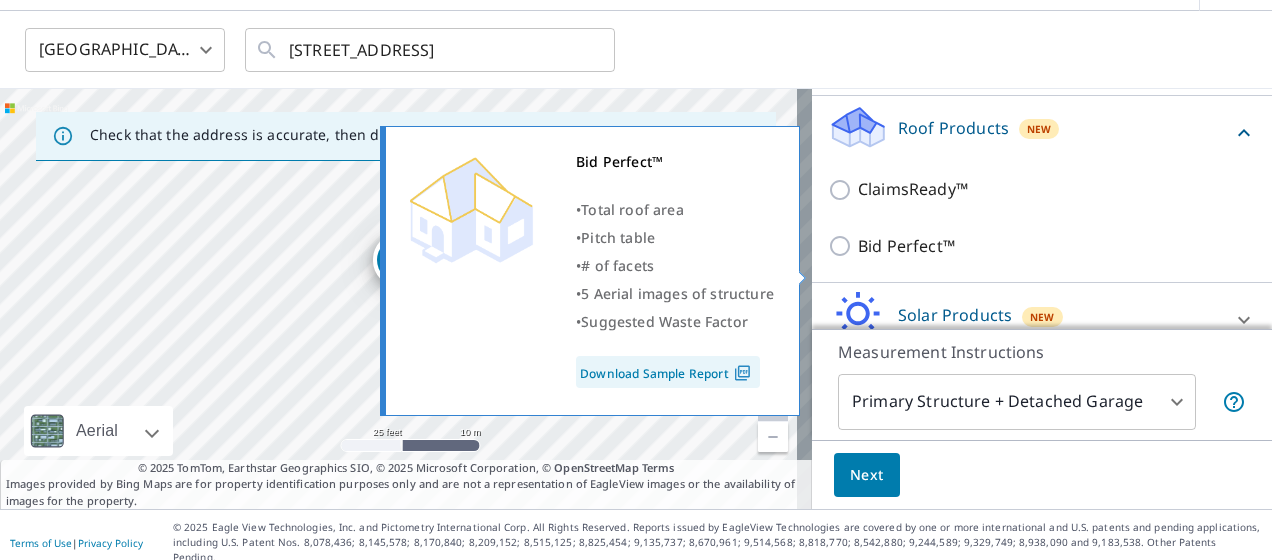 click on "Bid Perfect™" at bounding box center [843, 246] 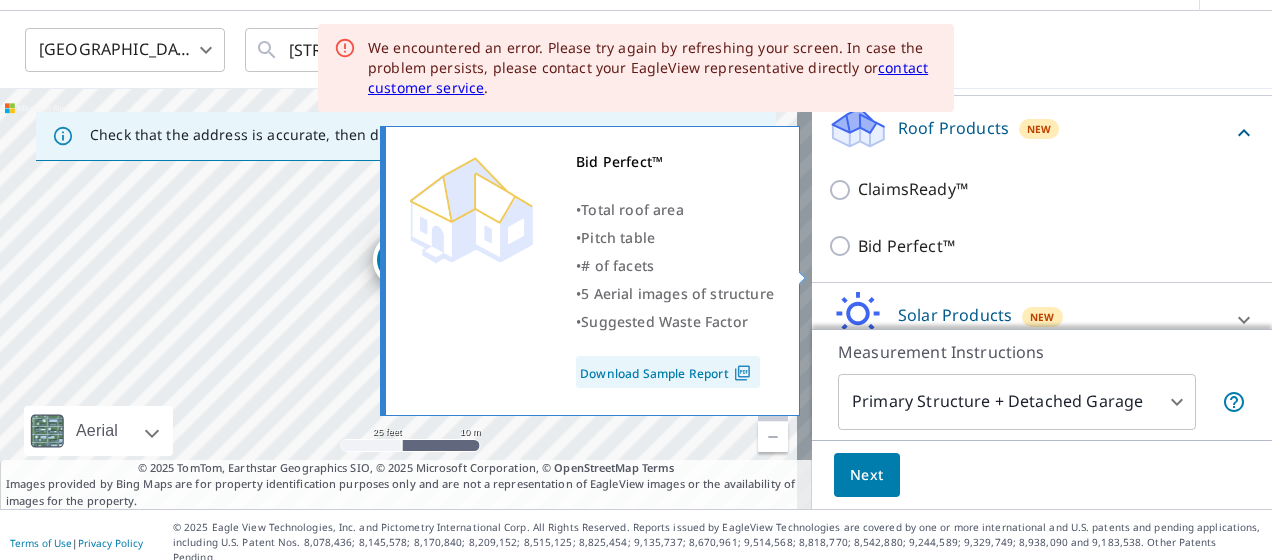 click on "Bid Perfect™" at bounding box center [843, 246] 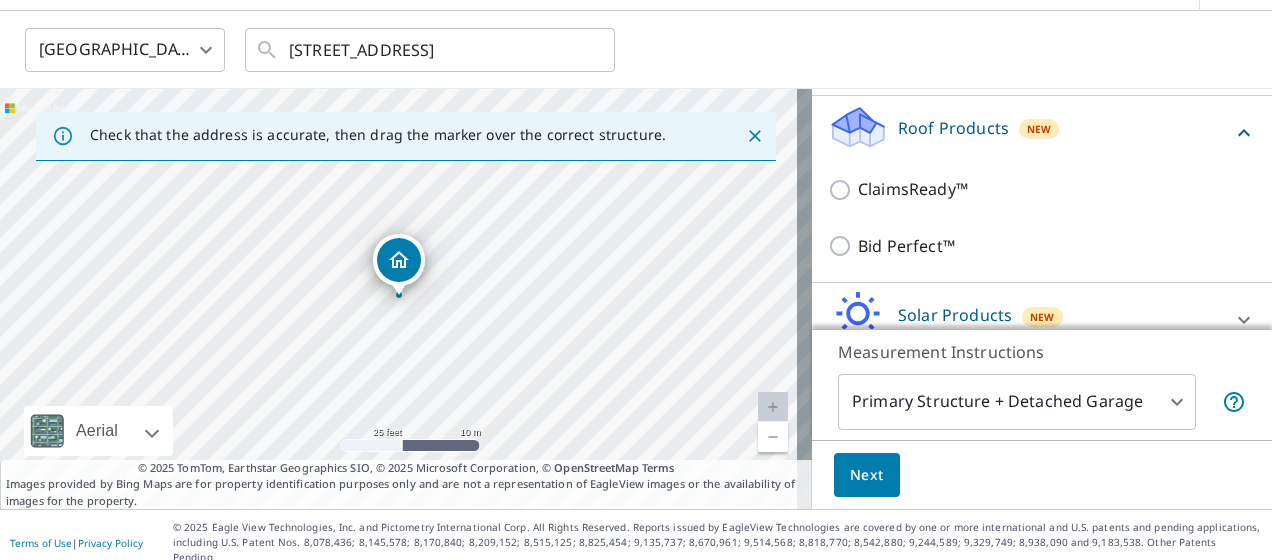 click on "Bid Perfect™" at bounding box center [906, 246] 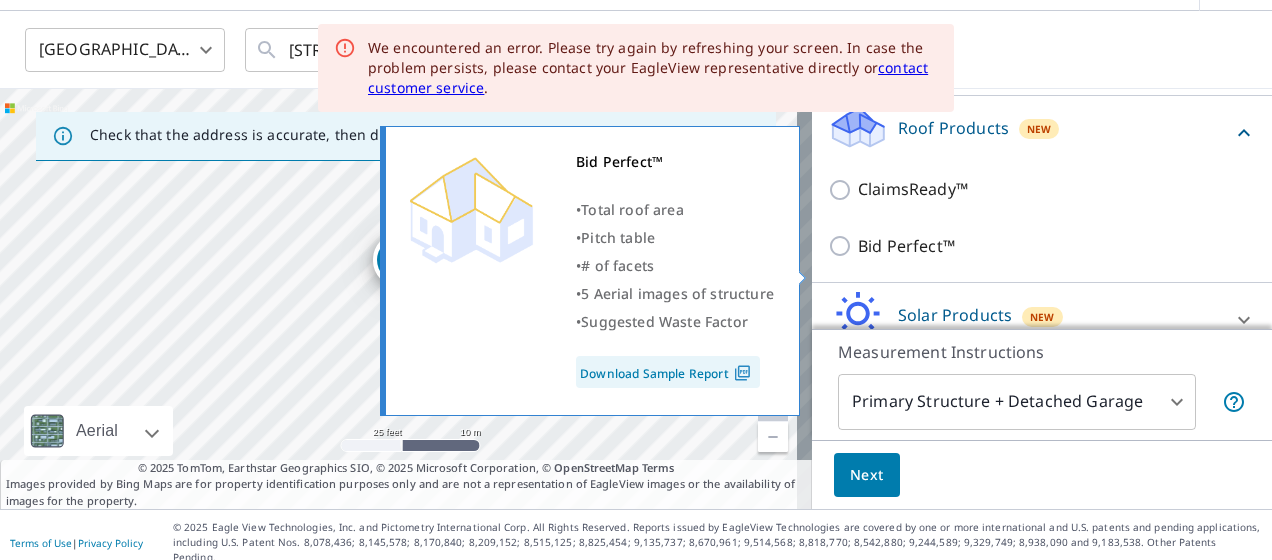 click on "Bid Perfect™" at bounding box center (843, 246) 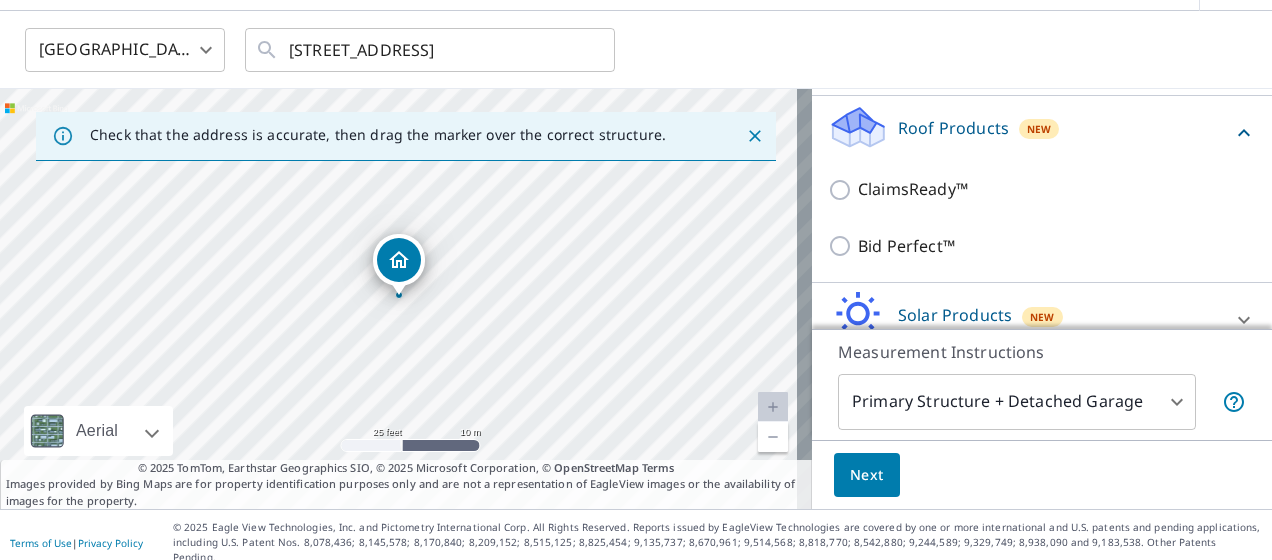 click on "ClaimsReady™" at bounding box center [1042, 189] 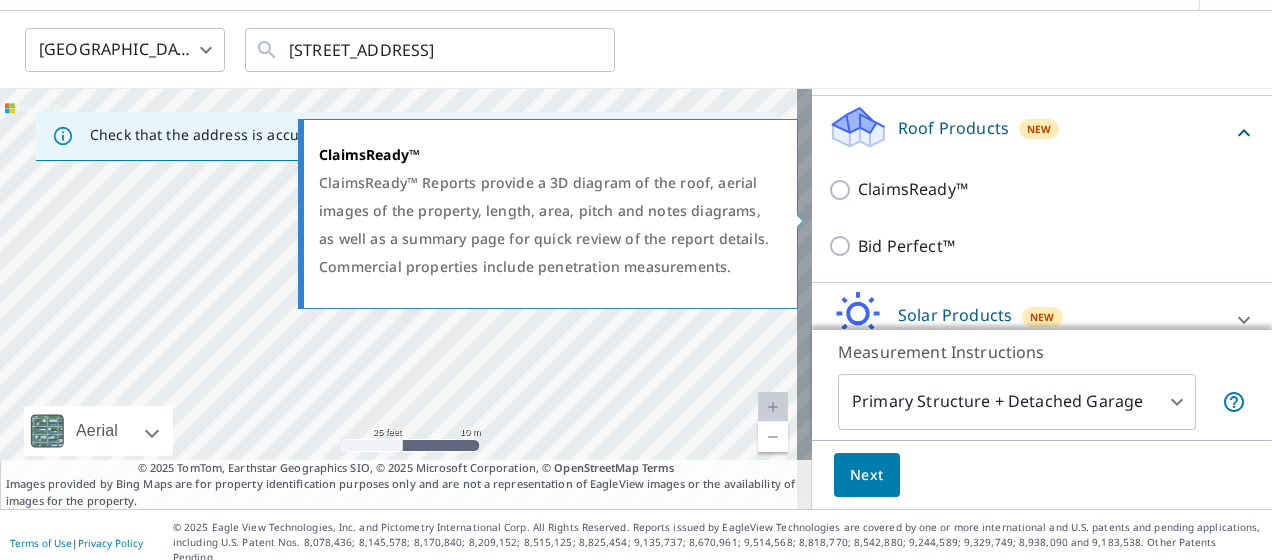 click on "ClaimsReady™" at bounding box center [843, 190] 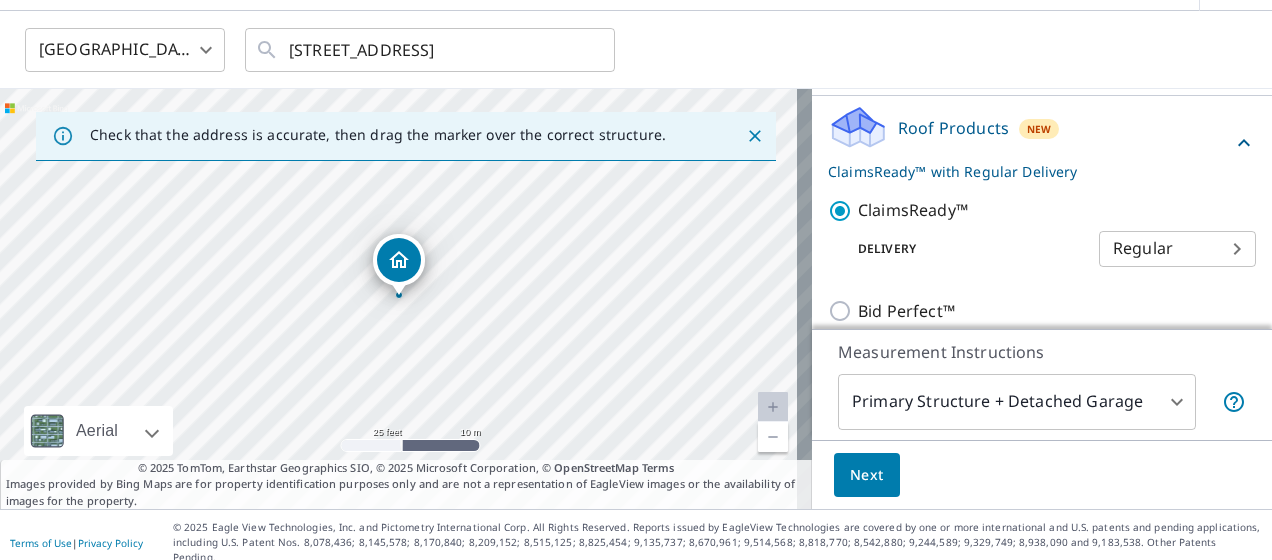 click on "Delivery" at bounding box center [963, 249] 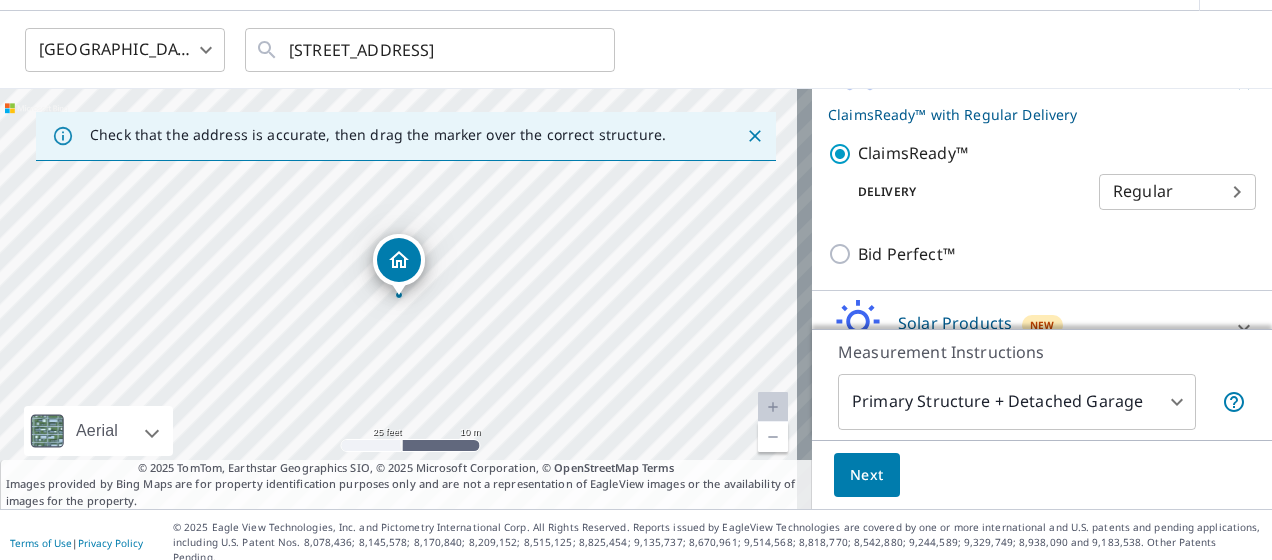 scroll, scrollTop: 300, scrollLeft: 0, axis: vertical 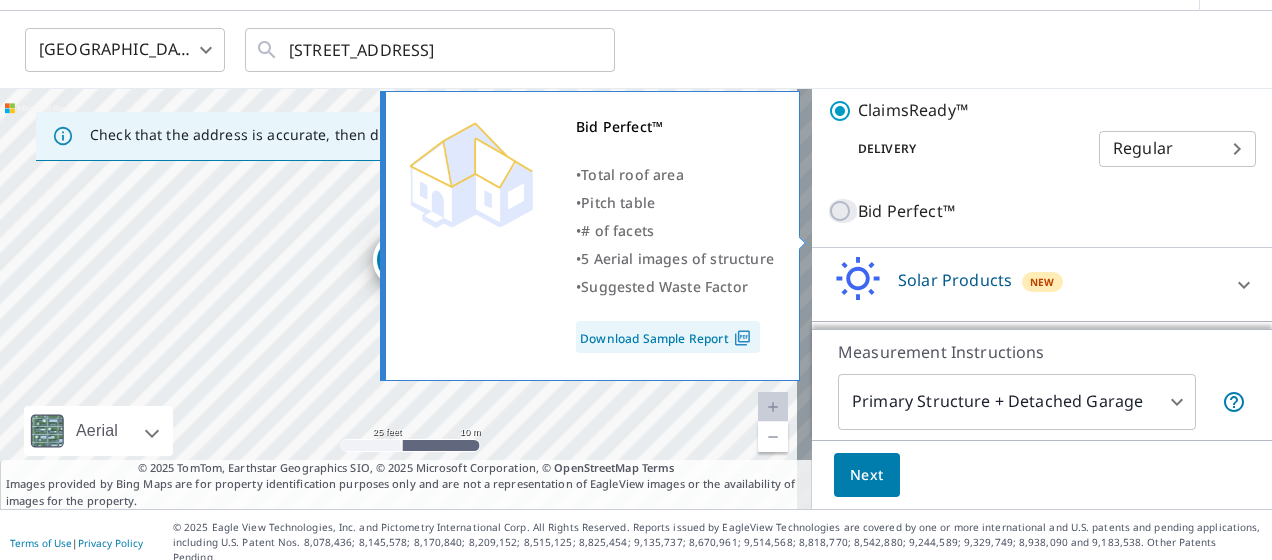 click on "Bid Perfect™" at bounding box center [843, 211] 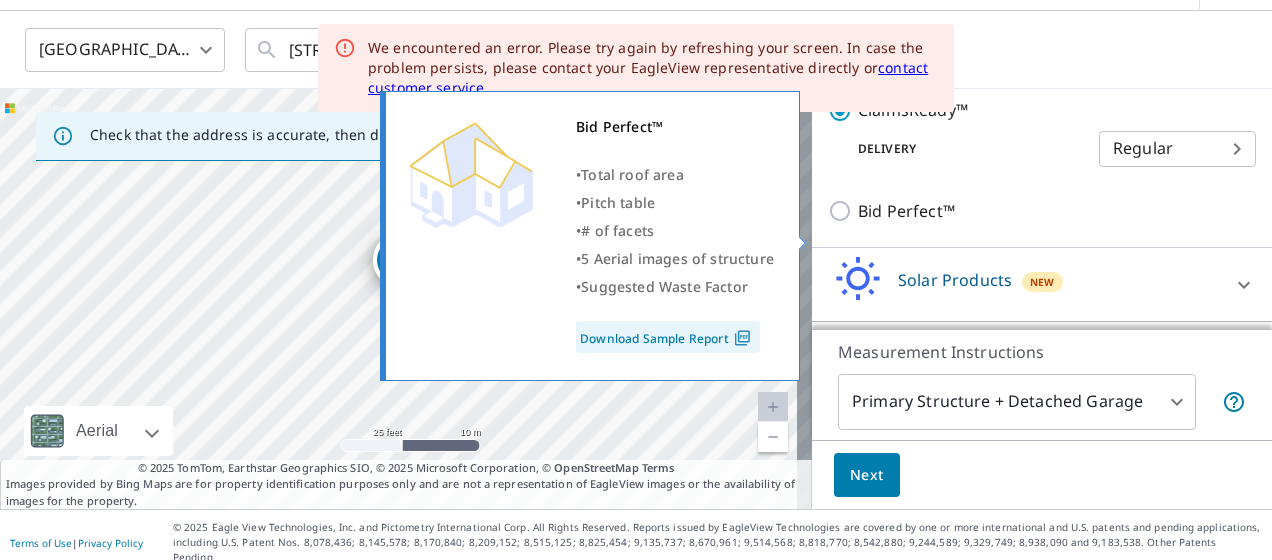 click on "Bid Perfect™" at bounding box center (843, 211) 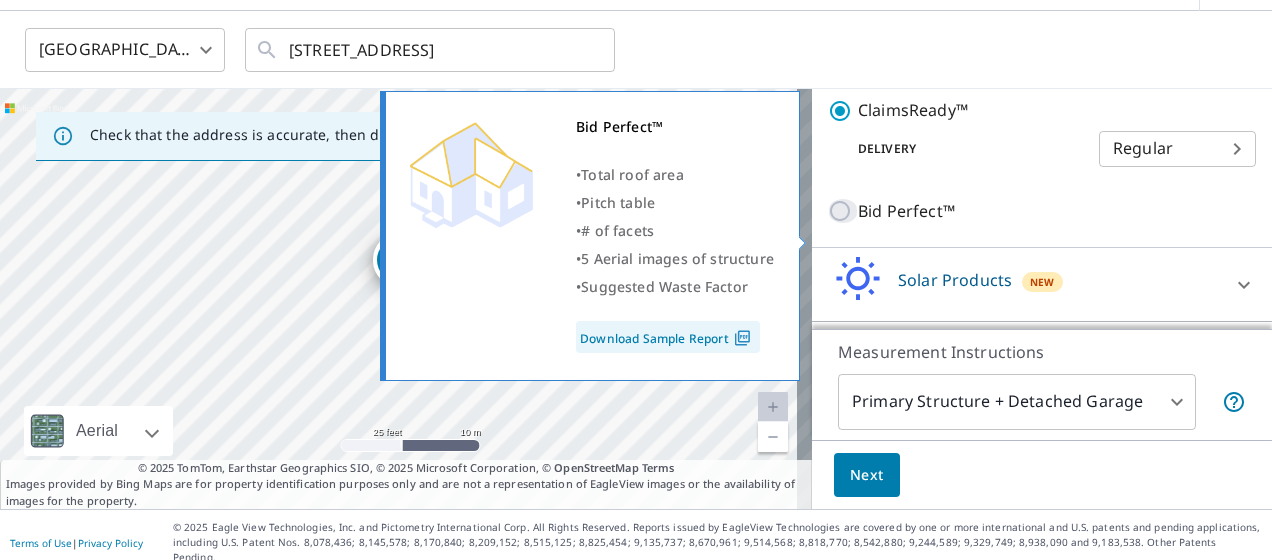 click on "Bid Perfect™" at bounding box center [843, 211] 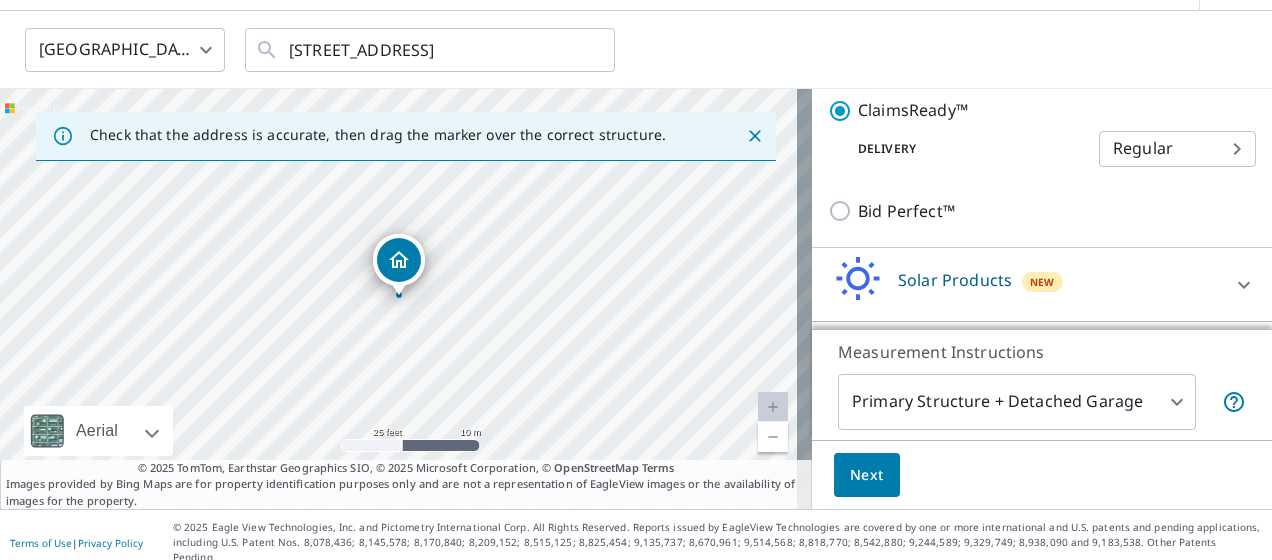 click on "Next" at bounding box center (867, 475) 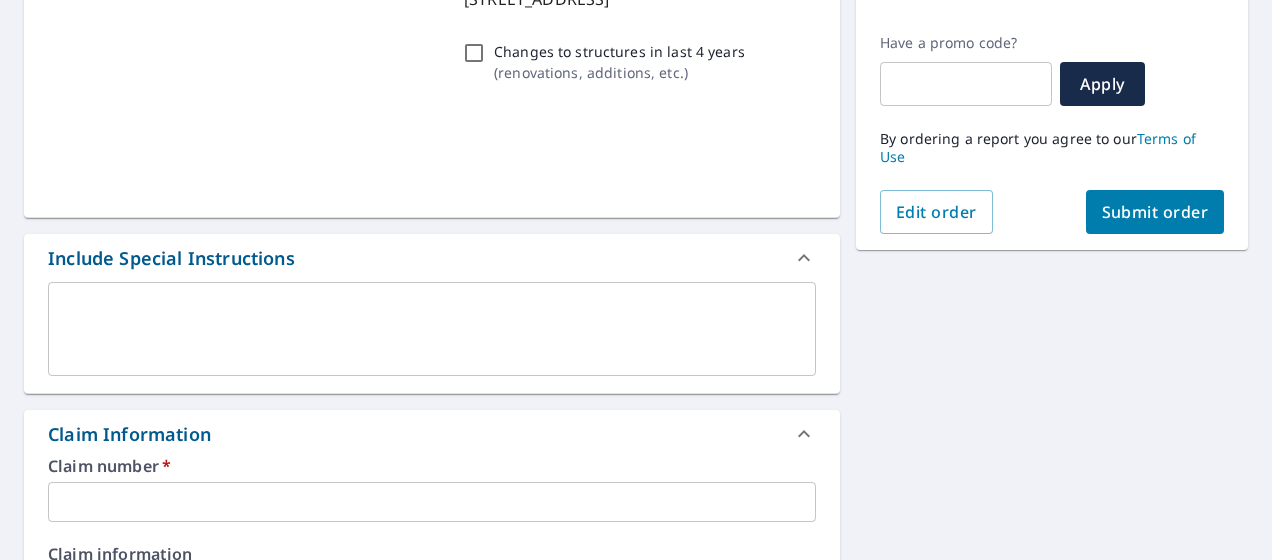 scroll, scrollTop: 362, scrollLeft: 0, axis: vertical 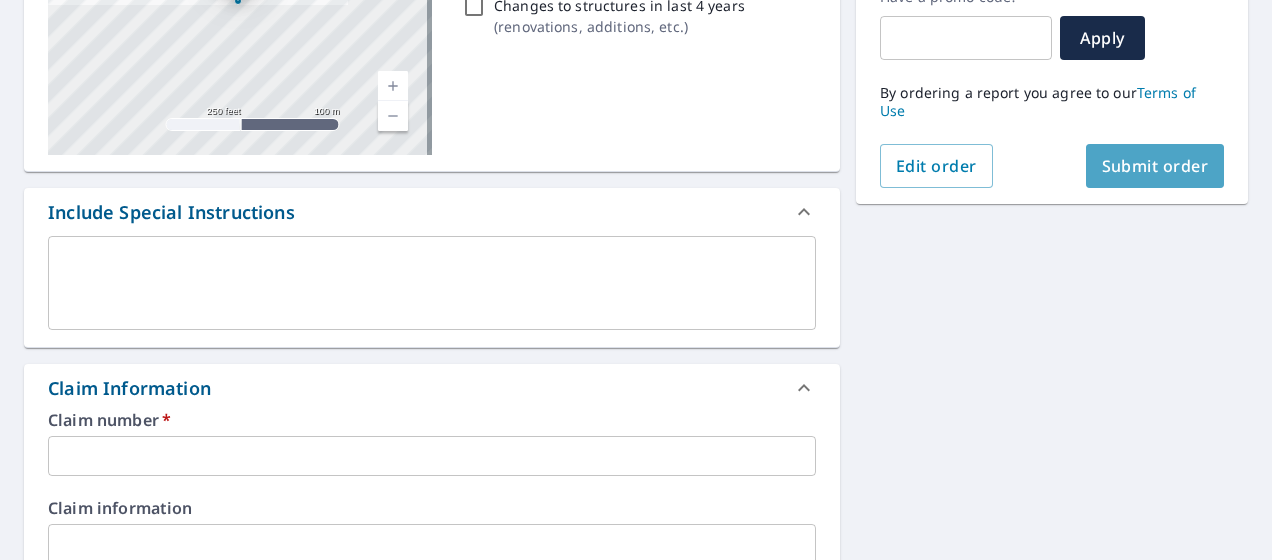 click on "Submit order" at bounding box center (1155, 166) 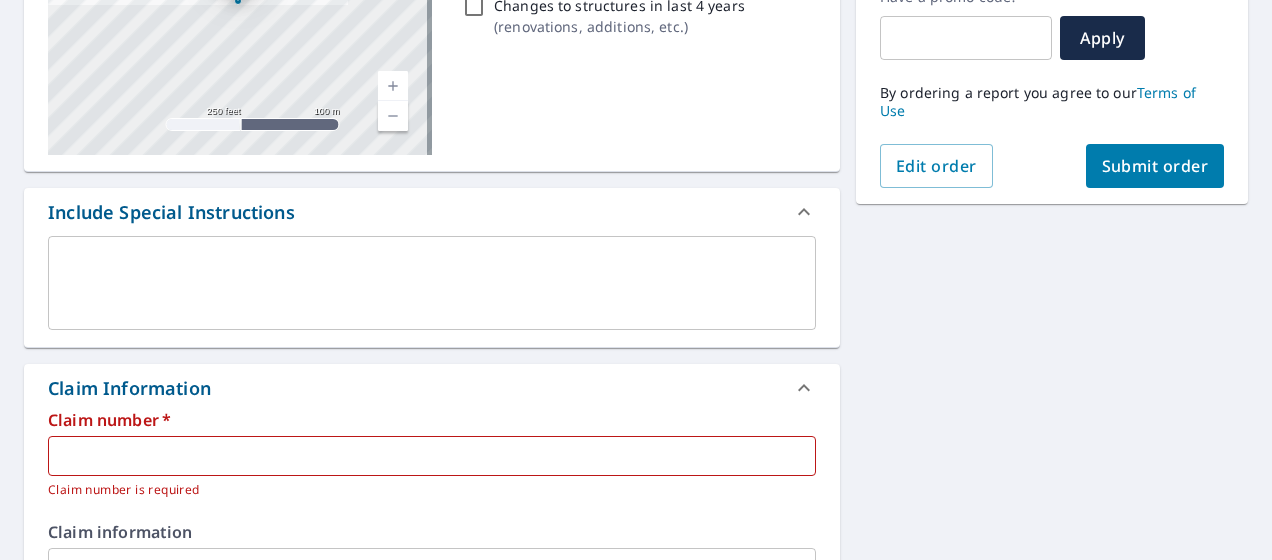 click at bounding box center (432, 456) 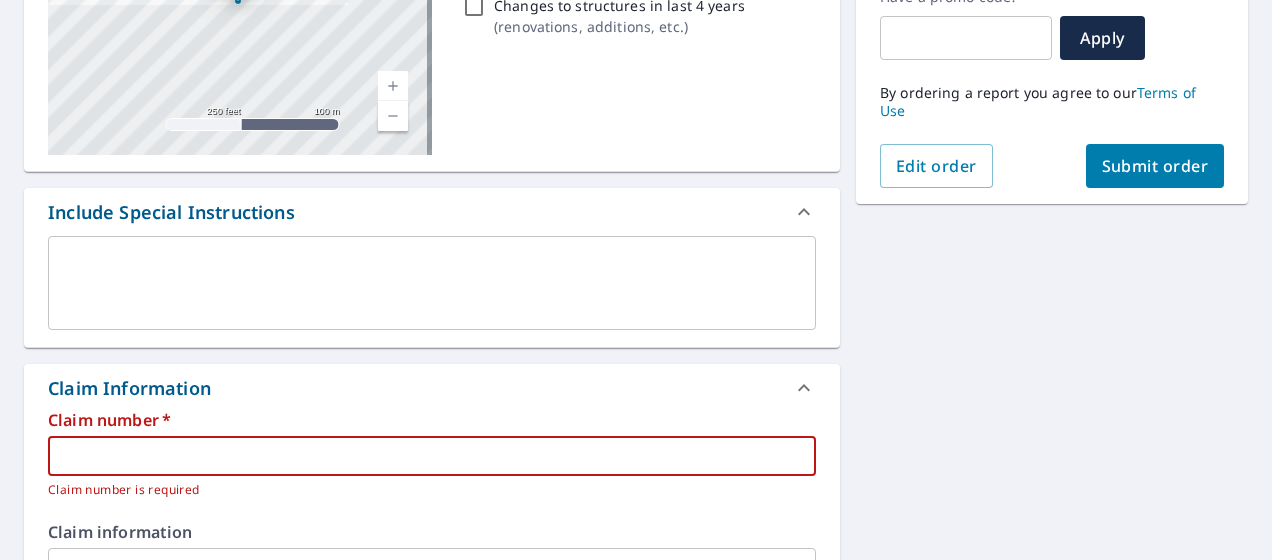 paste on "0798251906" 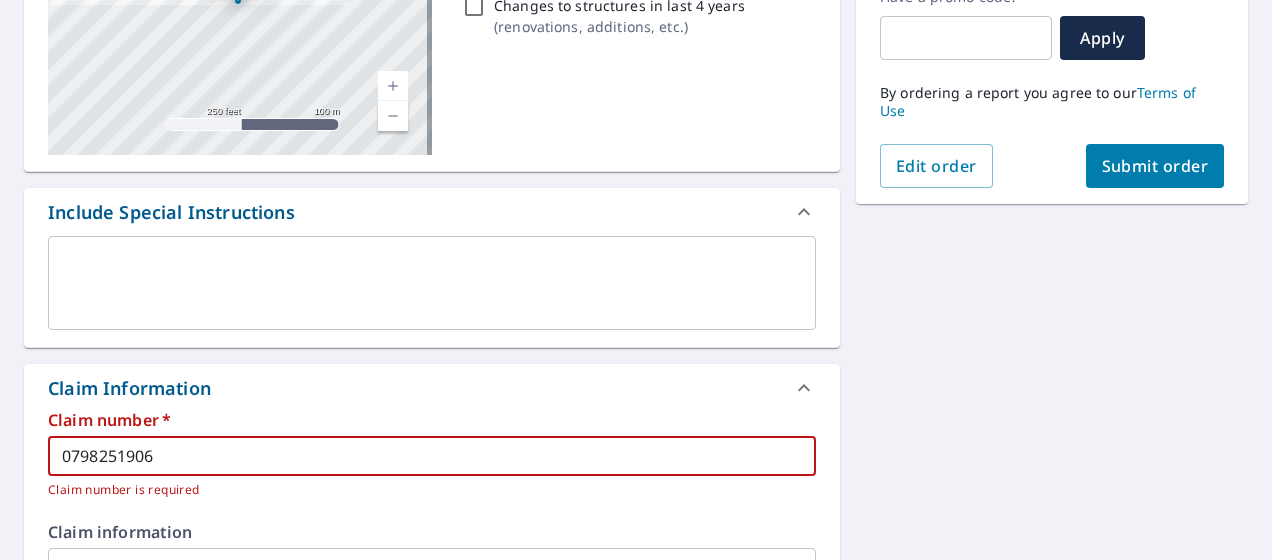 type on "0798251906" 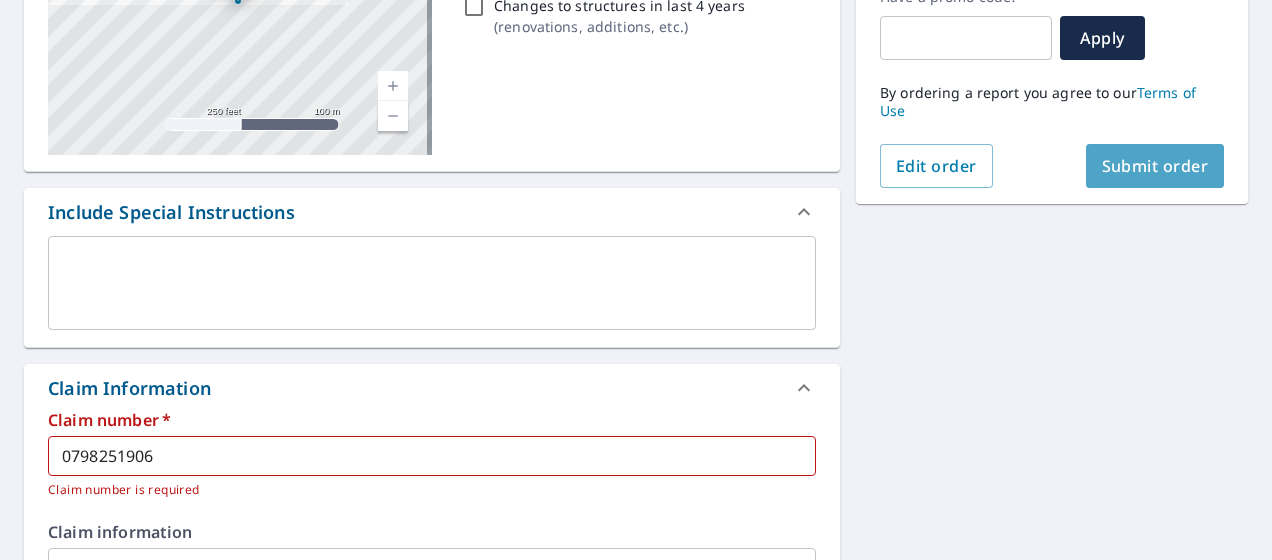 click on "Submit order" at bounding box center [1155, 166] 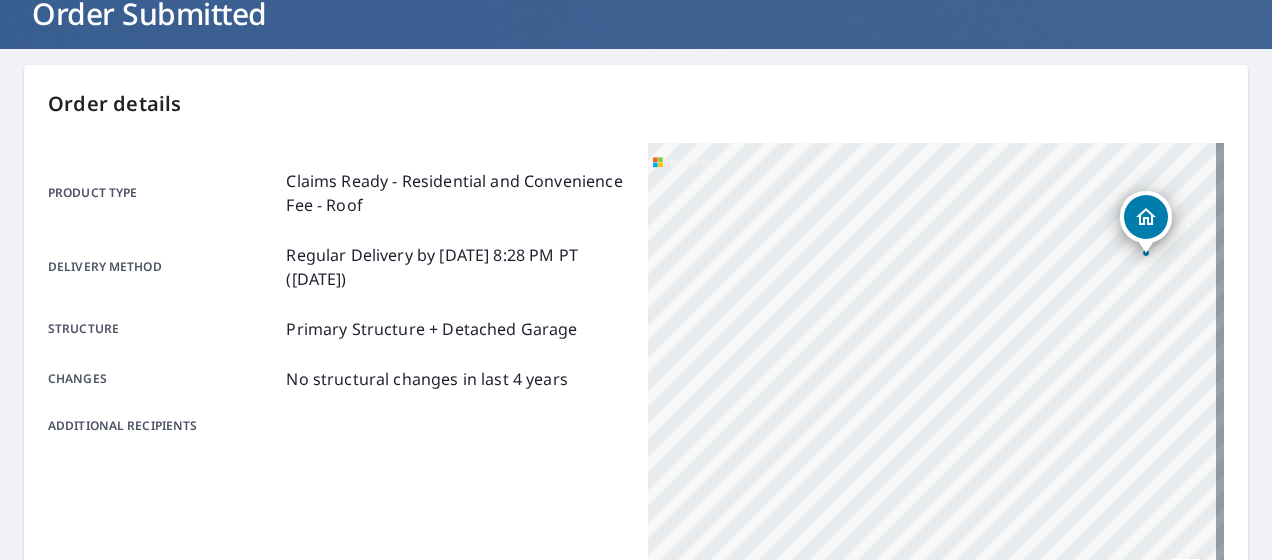 scroll, scrollTop: 0, scrollLeft: 0, axis: both 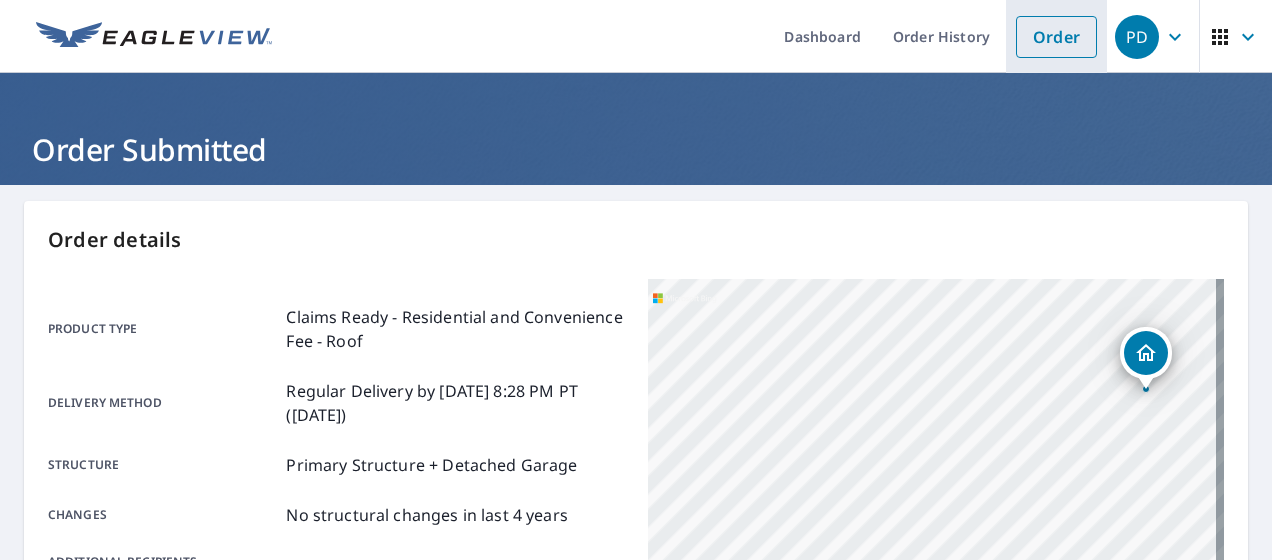 click on "Order" at bounding box center (1056, 37) 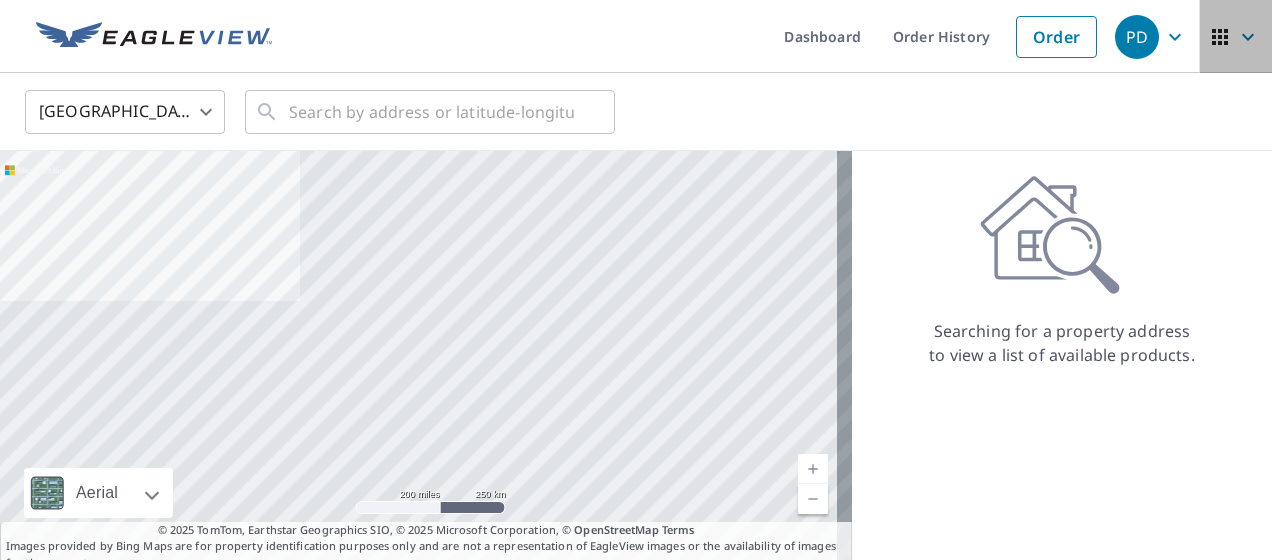 click at bounding box center (1236, 37) 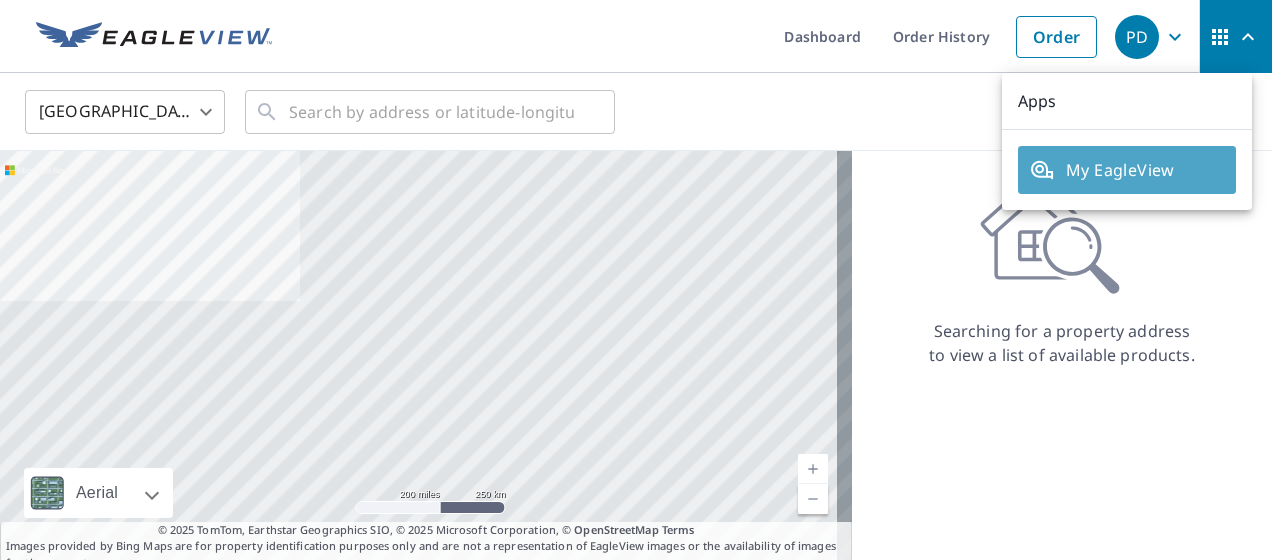 click on "My EagleView" at bounding box center [1127, 170] 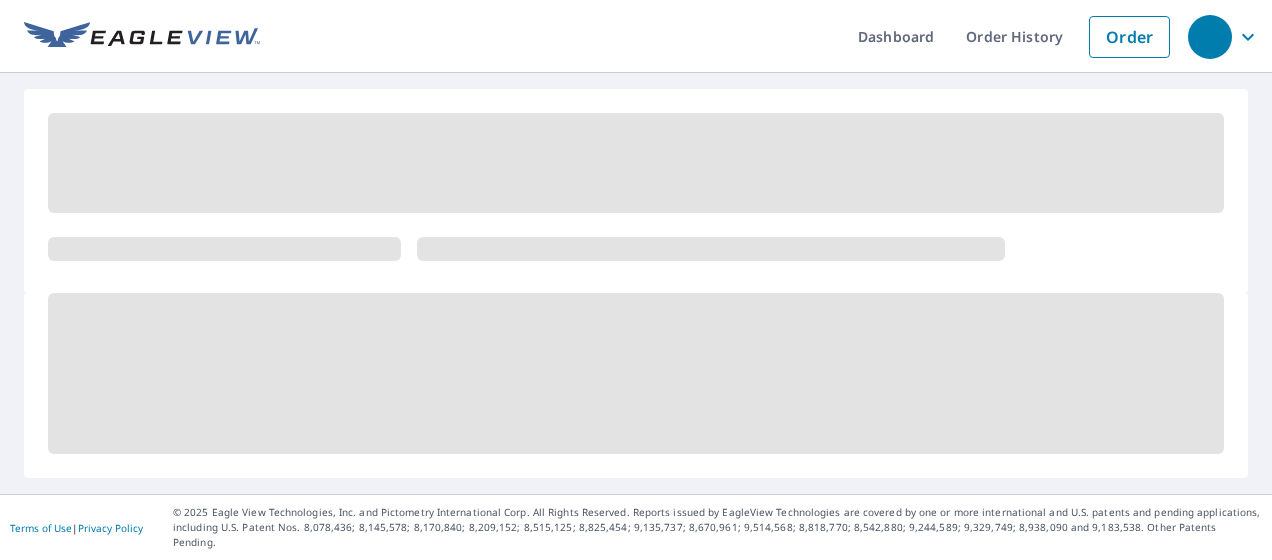 scroll, scrollTop: 0, scrollLeft: 0, axis: both 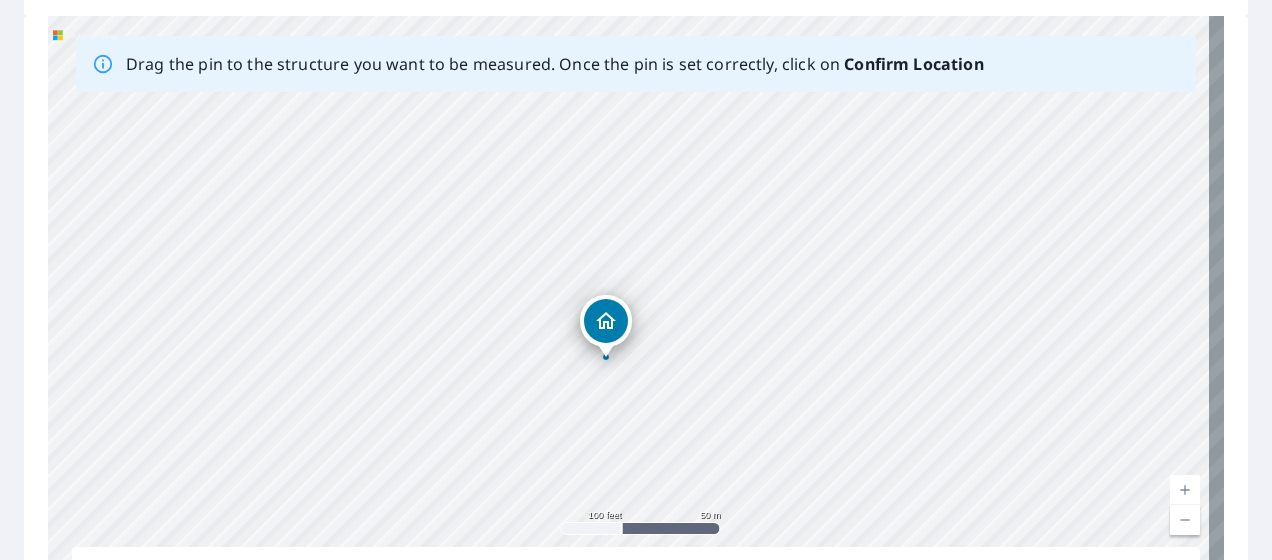 drag, startPoint x: 656, startPoint y: 446, endPoint x: 624, endPoint y: 214, distance: 234.1965 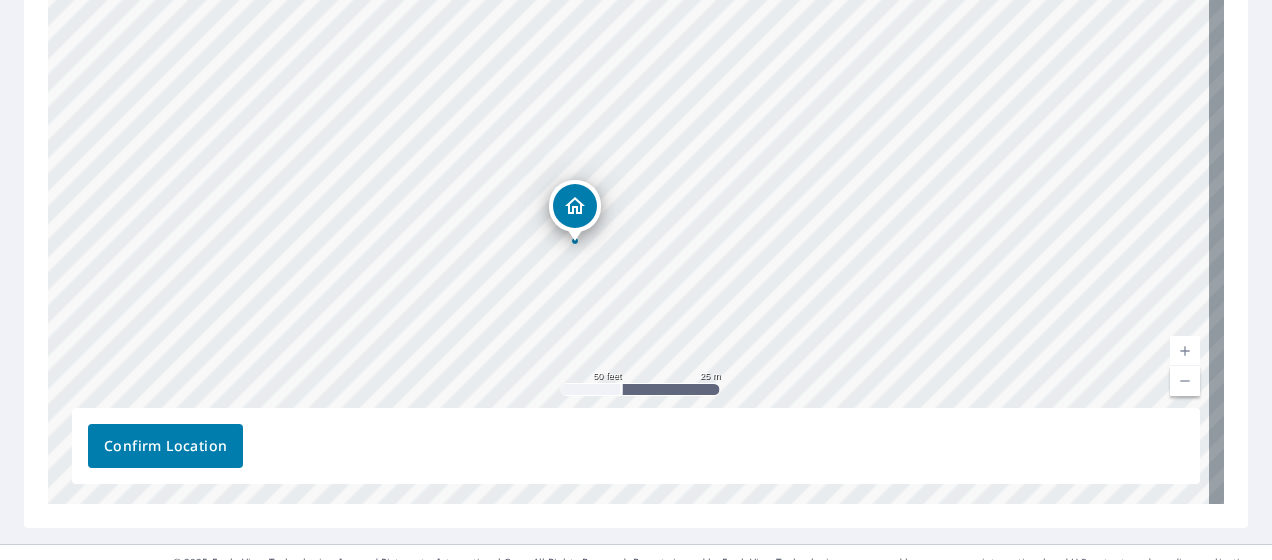 scroll, scrollTop: 474, scrollLeft: 0, axis: vertical 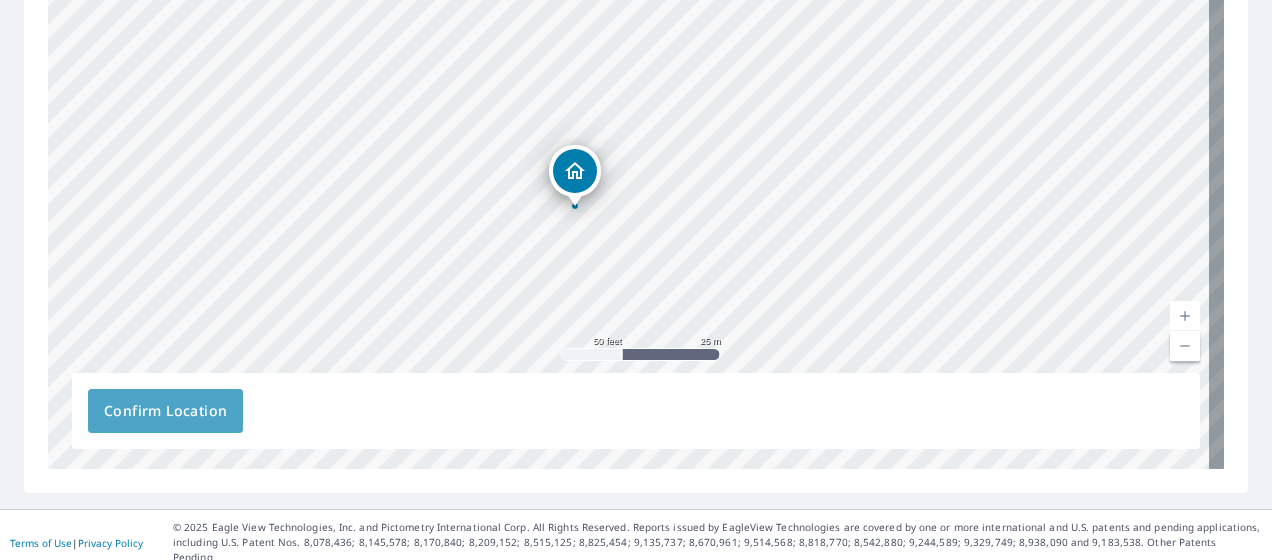 click on "Confirm Location" at bounding box center (165, 411) 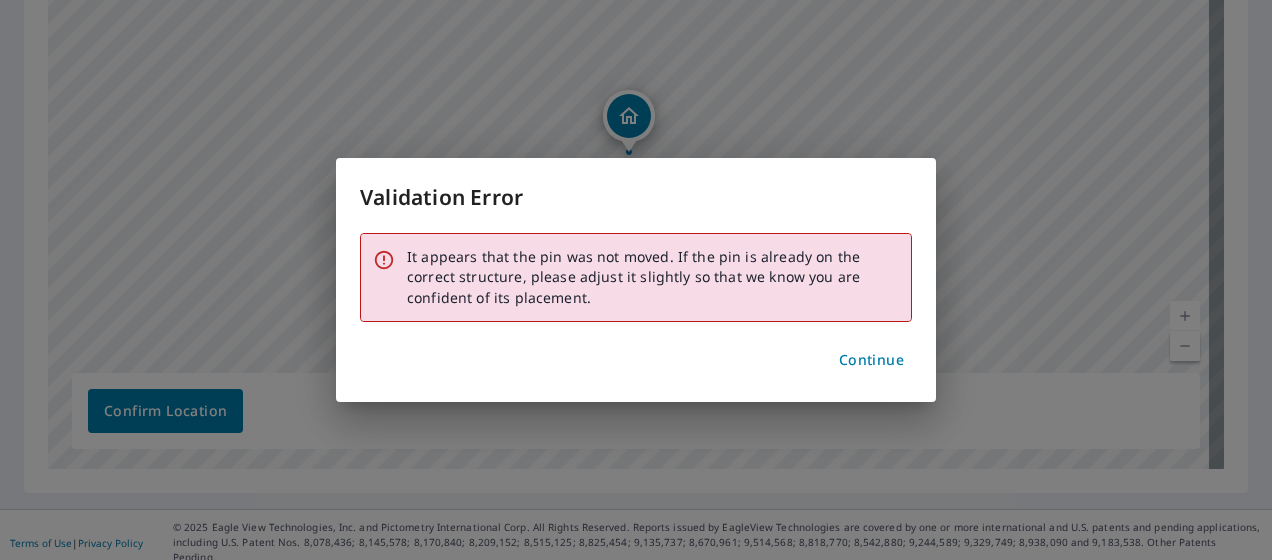 click on "Continue" at bounding box center (871, 360) 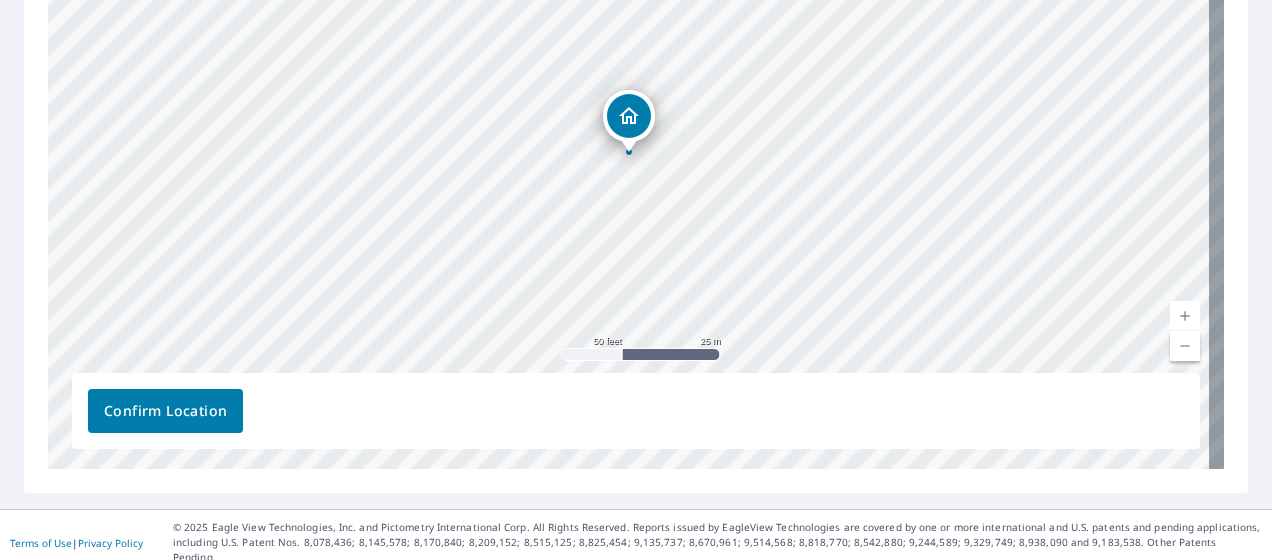 click at bounding box center (629, 116) 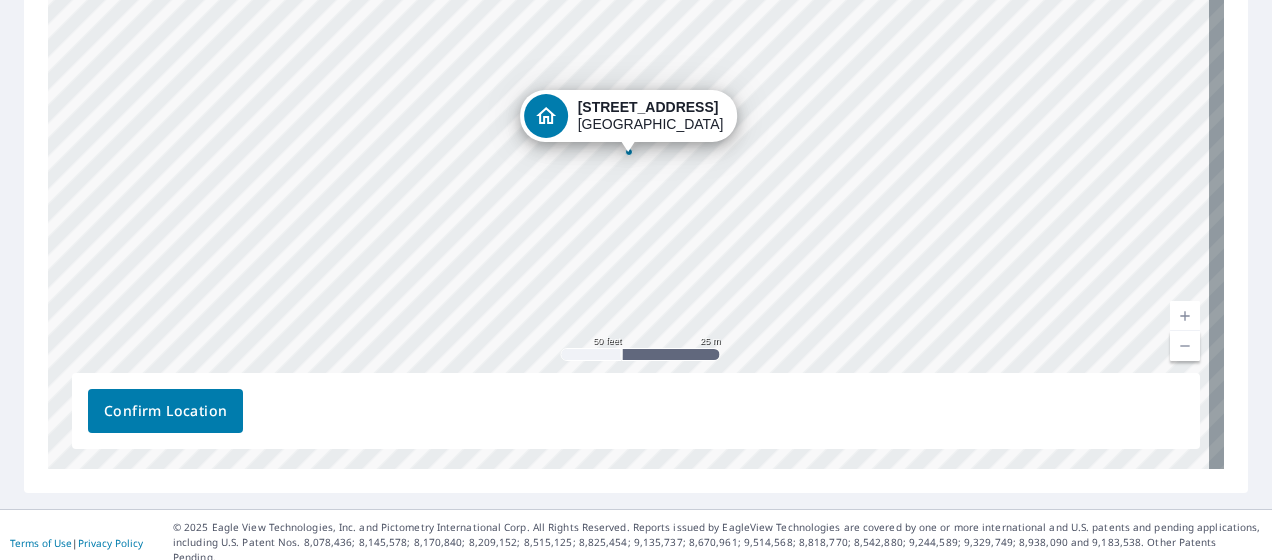 click on "Confirm Location" at bounding box center [165, 411] 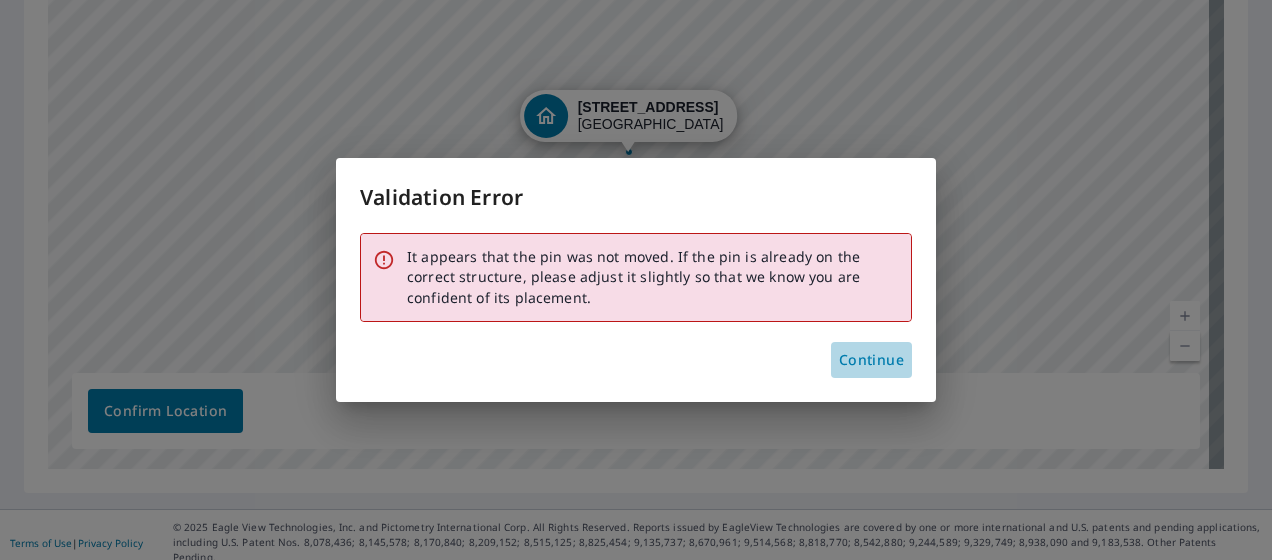click on "Continue" at bounding box center (871, 360) 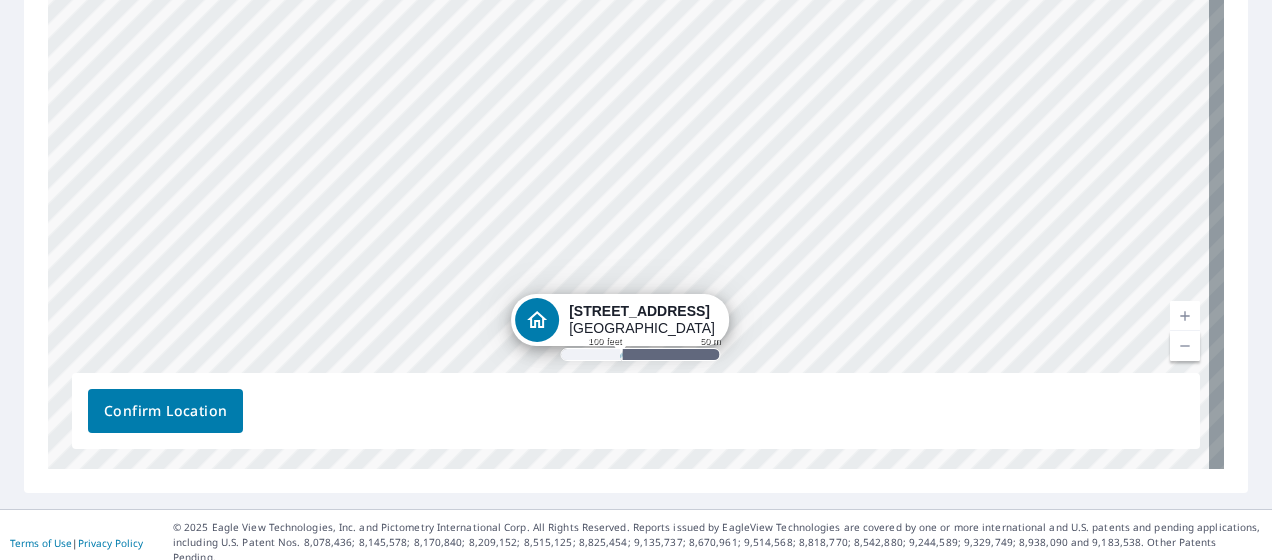 drag, startPoint x: 665, startPoint y: 222, endPoint x: 645, endPoint y: 364, distance: 143.40154 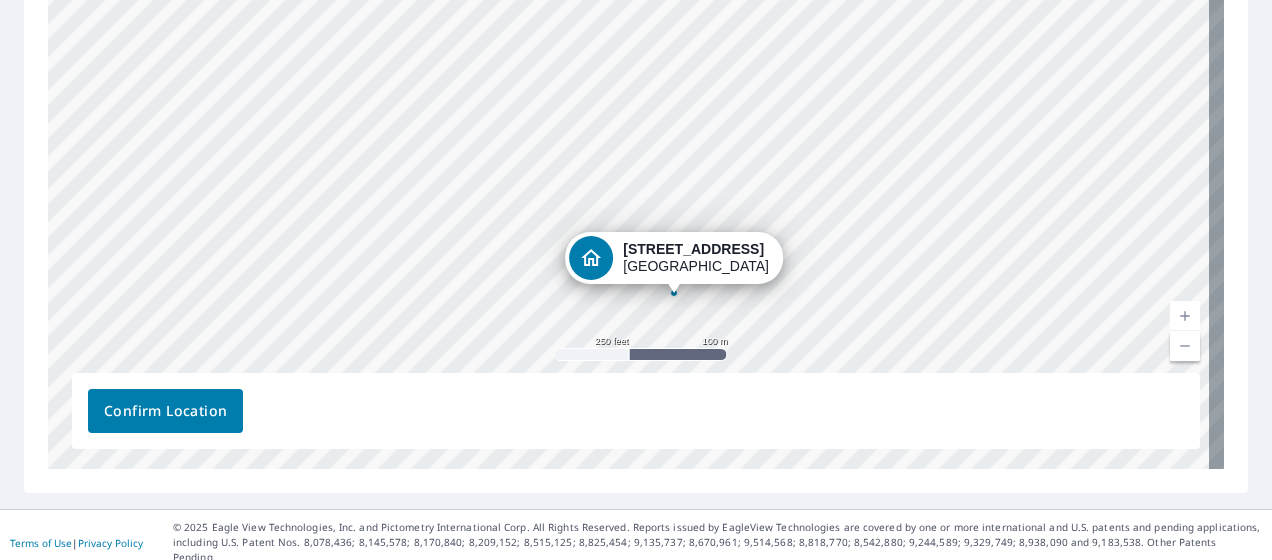 click on "Confirm Location" at bounding box center (165, 411) 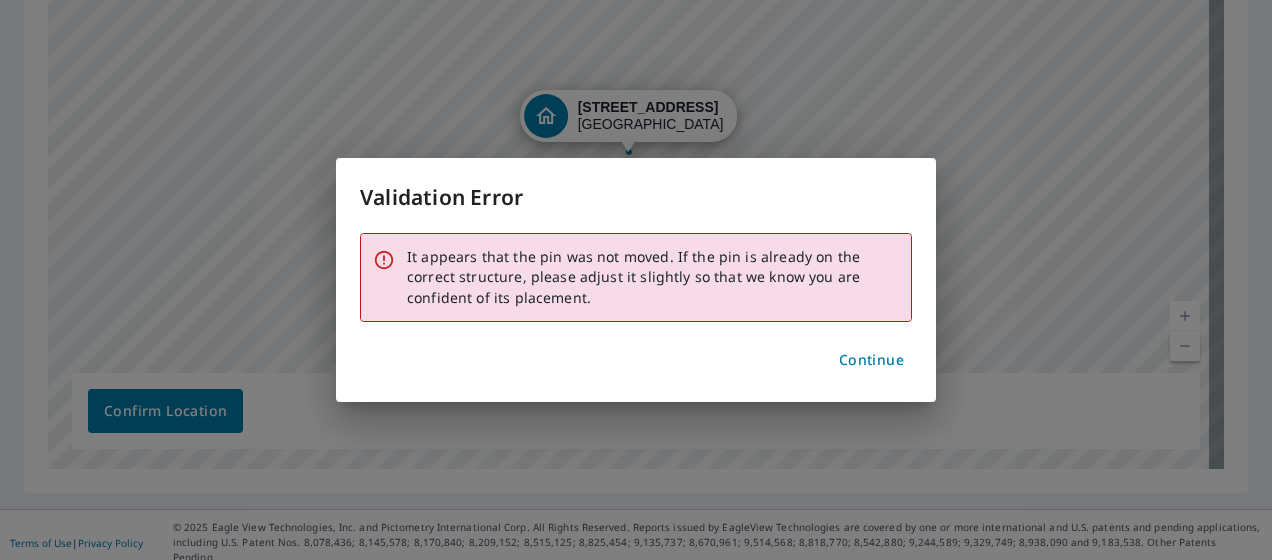 drag, startPoint x: 850, startPoint y: 369, endPoint x: 855, endPoint y: 360, distance: 10.29563 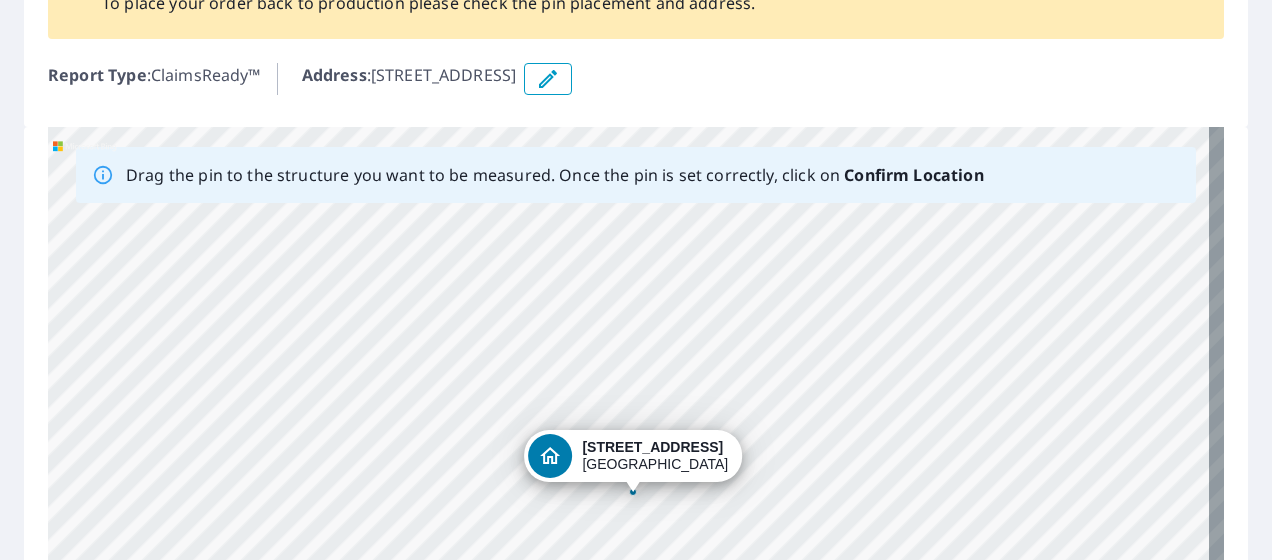 scroll, scrollTop: 190, scrollLeft: 0, axis: vertical 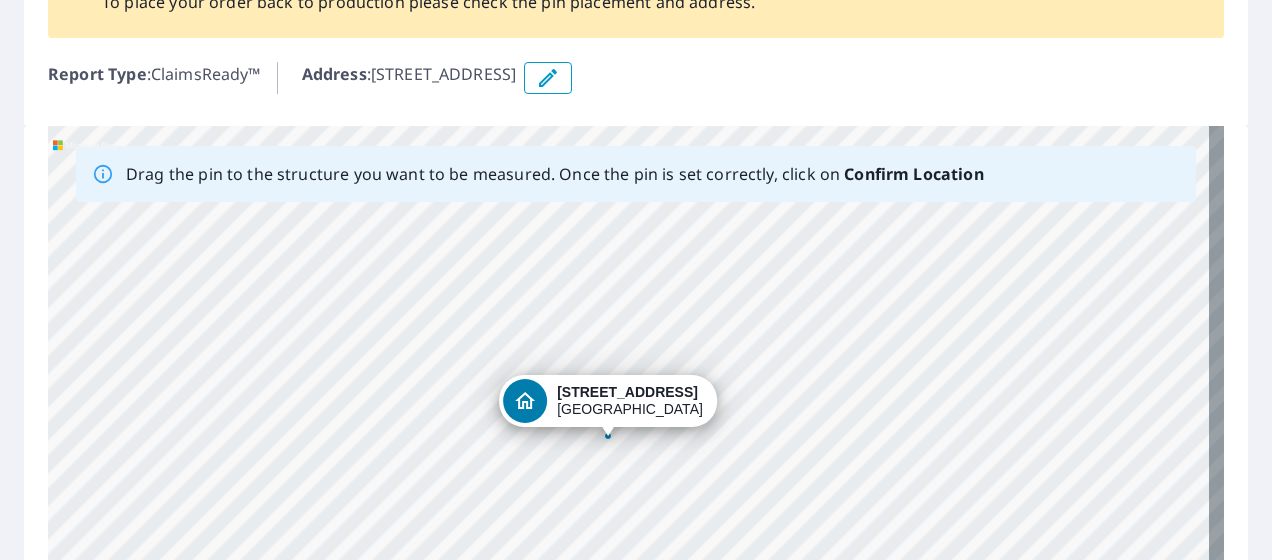 drag, startPoint x: 656, startPoint y: 398, endPoint x: 645, endPoint y: 427, distance: 31.016125 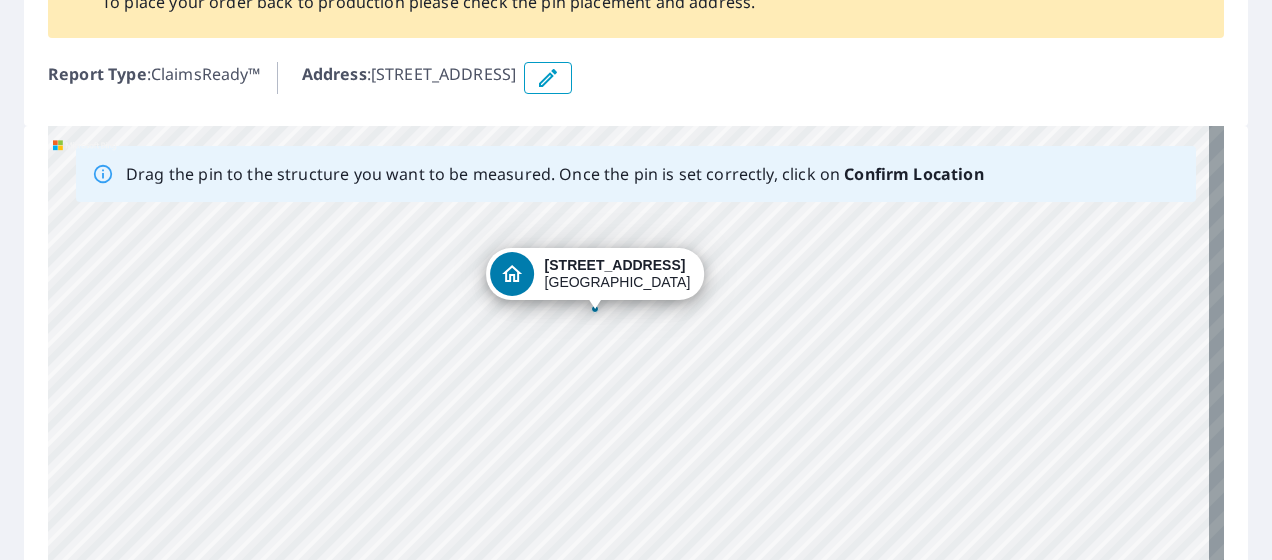 drag, startPoint x: 622, startPoint y: 463, endPoint x: 594, endPoint y: 384, distance: 83.81527 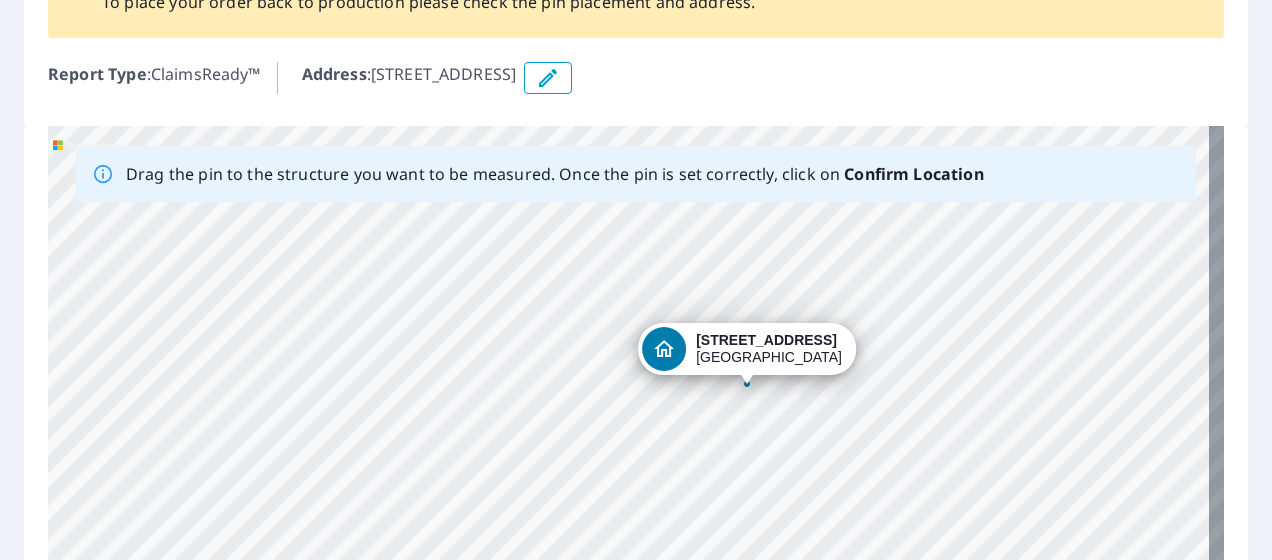 drag, startPoint x: 612, startPoint y: 327, endPoint x: 752, endPoint y: 348, distance: 141.56624 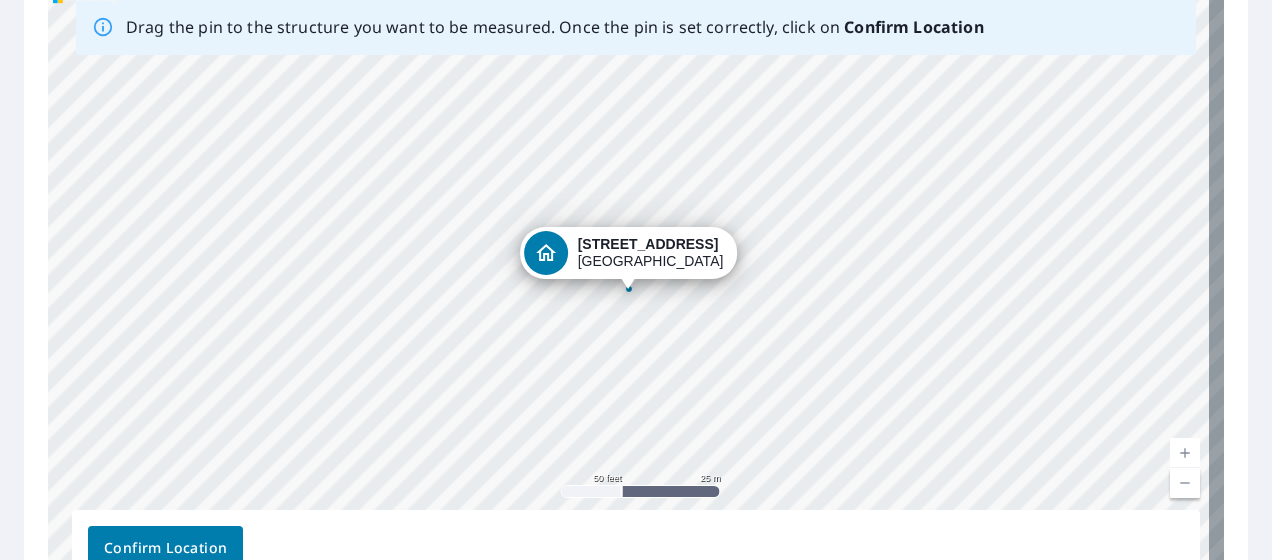 scroll, scrollTop: 474, scrollLeft: 0, axis: vertical 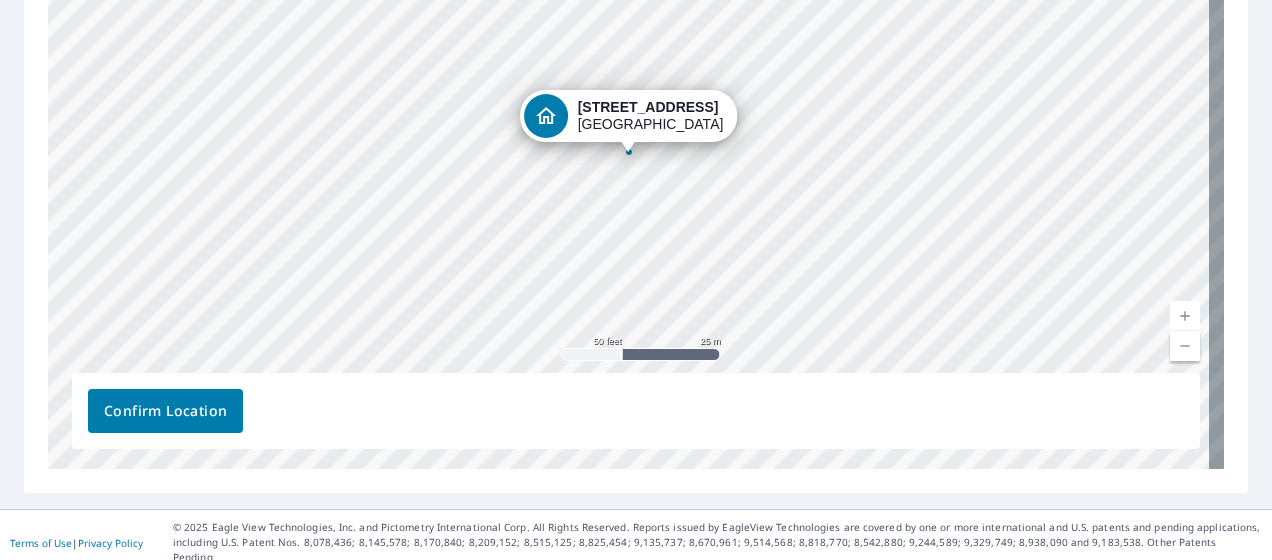 click on "Confirm Location" at bounding box center [165, 411] 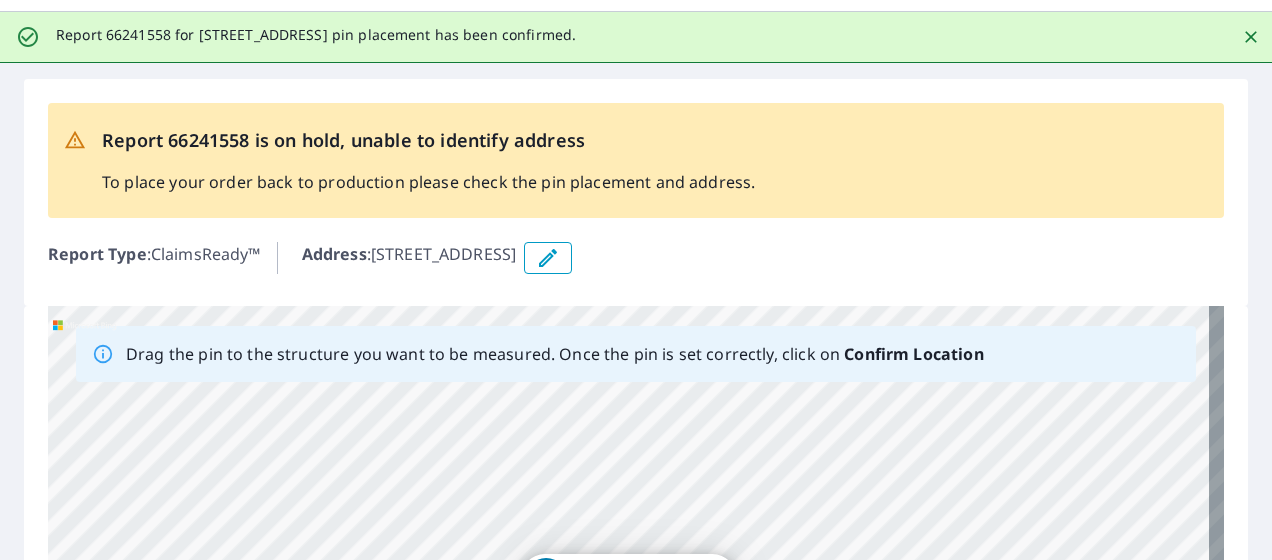 scroll, scrollTop: 0, scrollLeft: 0, axis: both 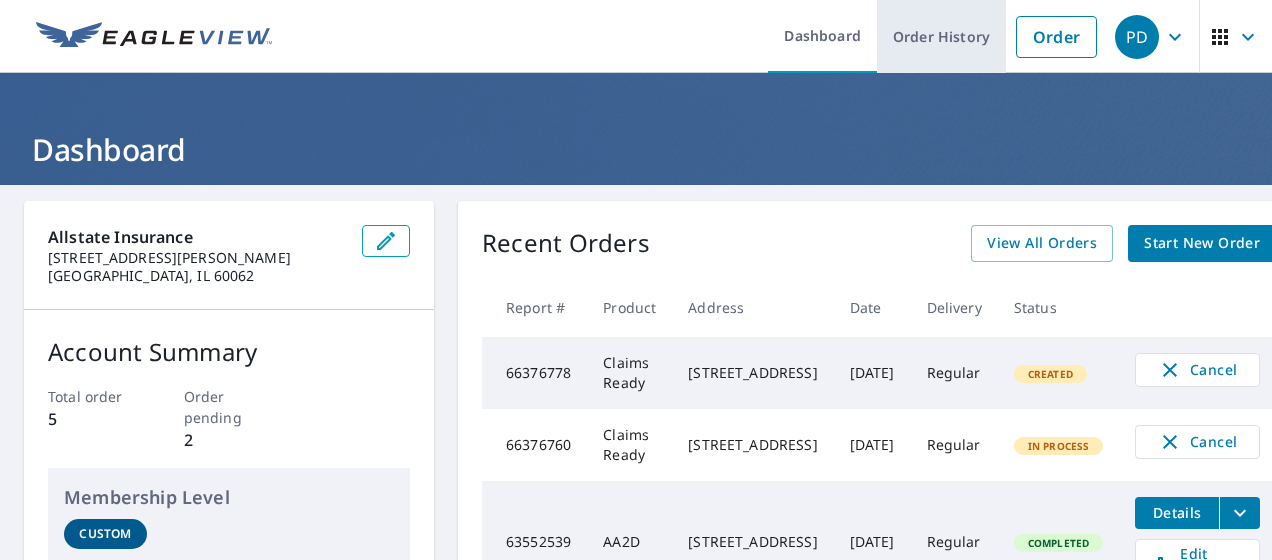 click on "Order History" at bounding box center (941, 36) 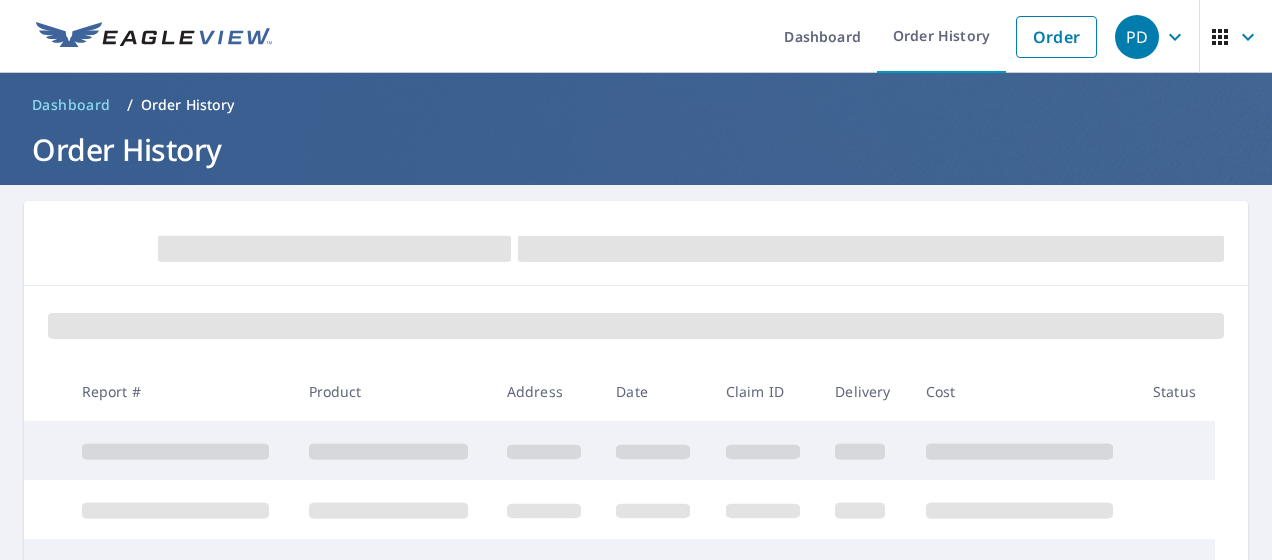 click 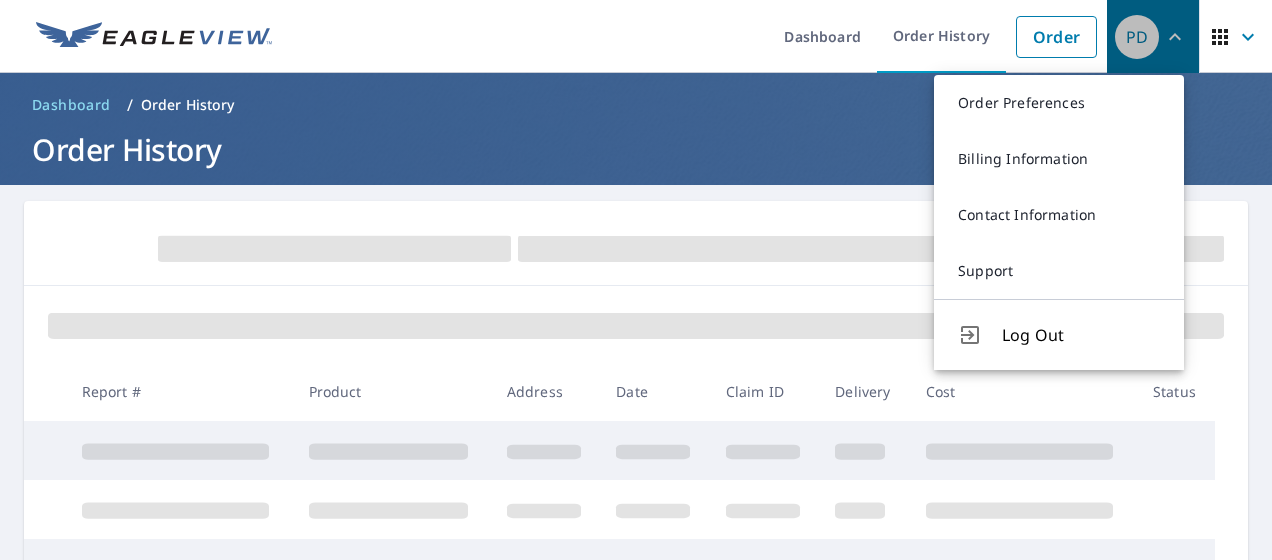 click 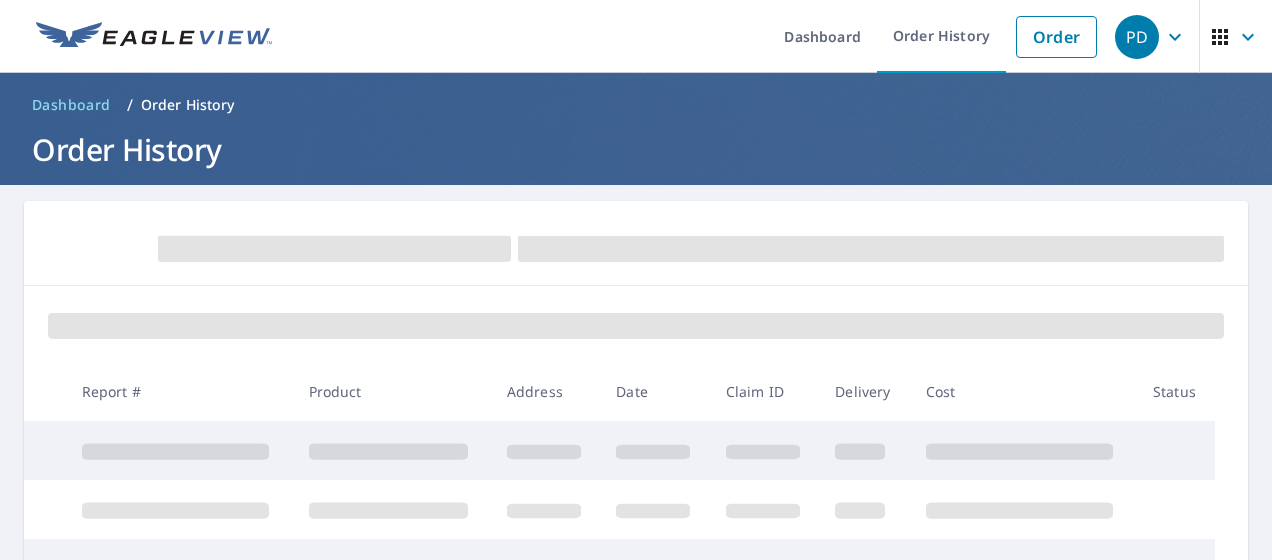 click 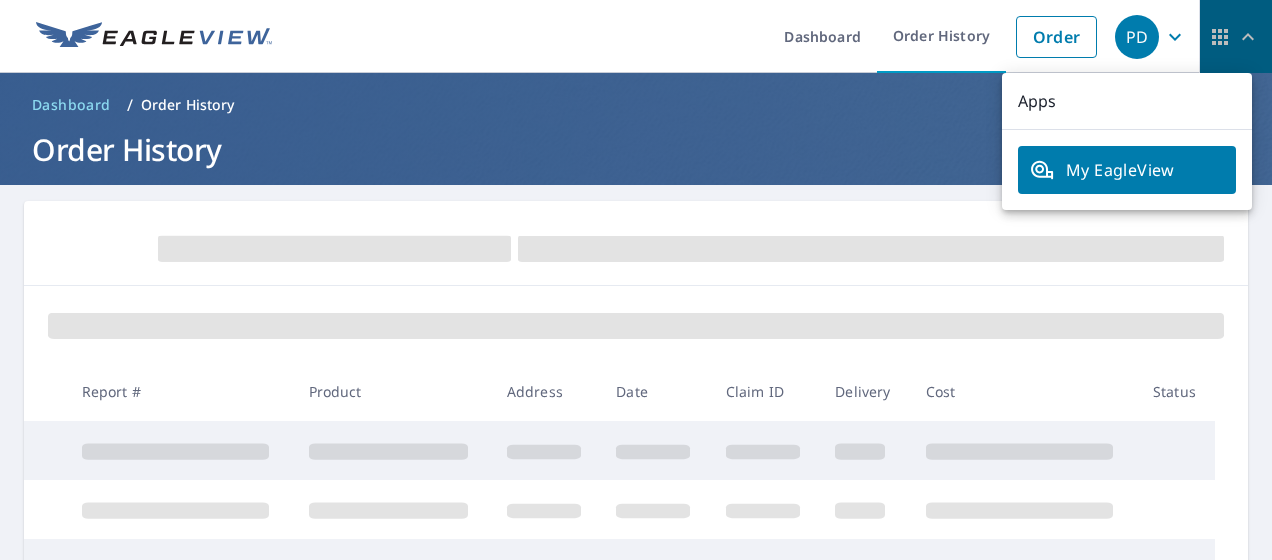 click 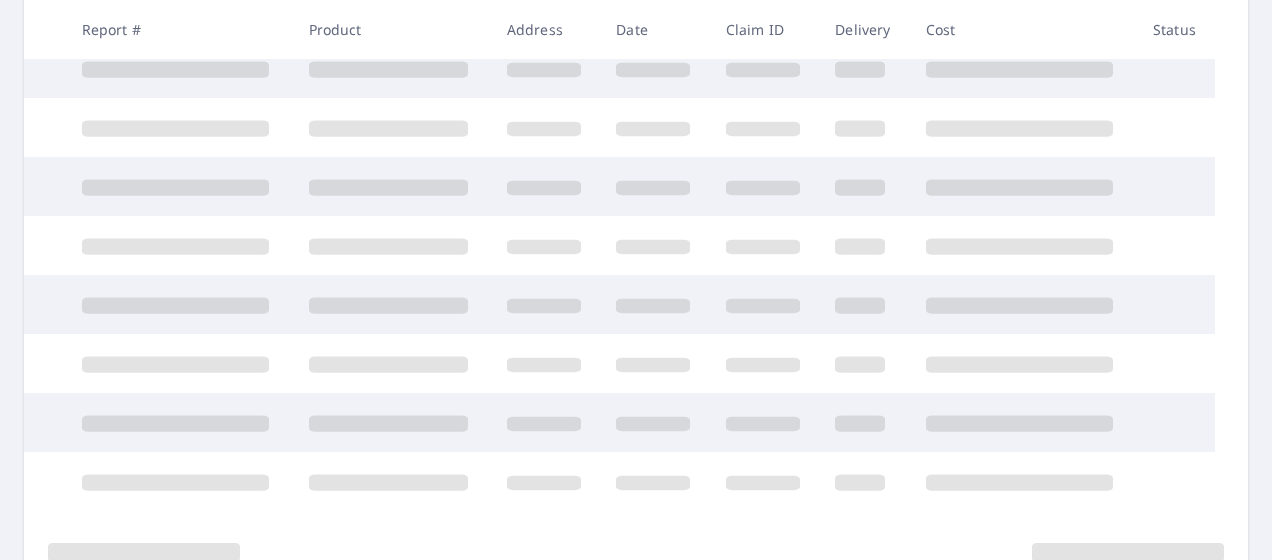 scroll, scrollTop: 100, scrollLeft: 0, axis: vertical 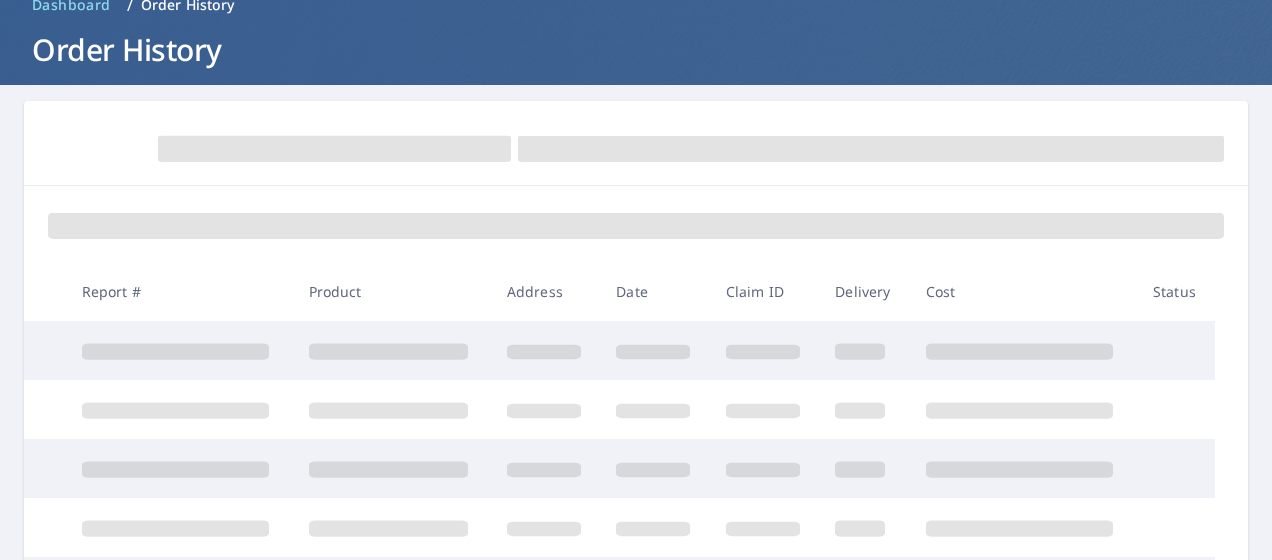 click on "Order History" at bounding box center [188, 5] 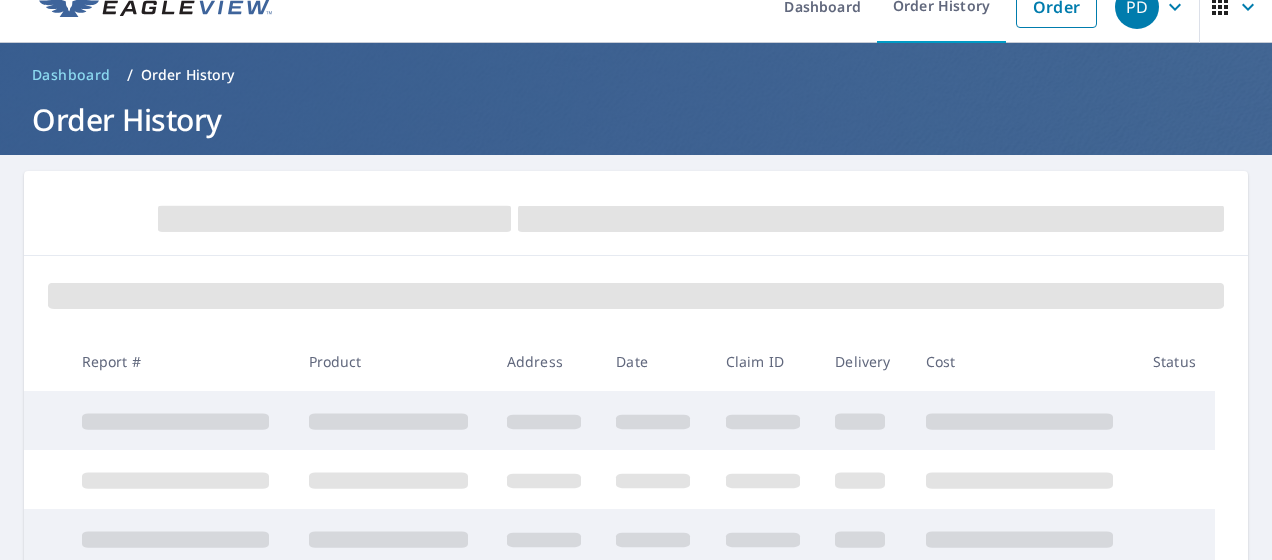 scroll, scrollTop: 0, scrollLeft: 0, axis: both 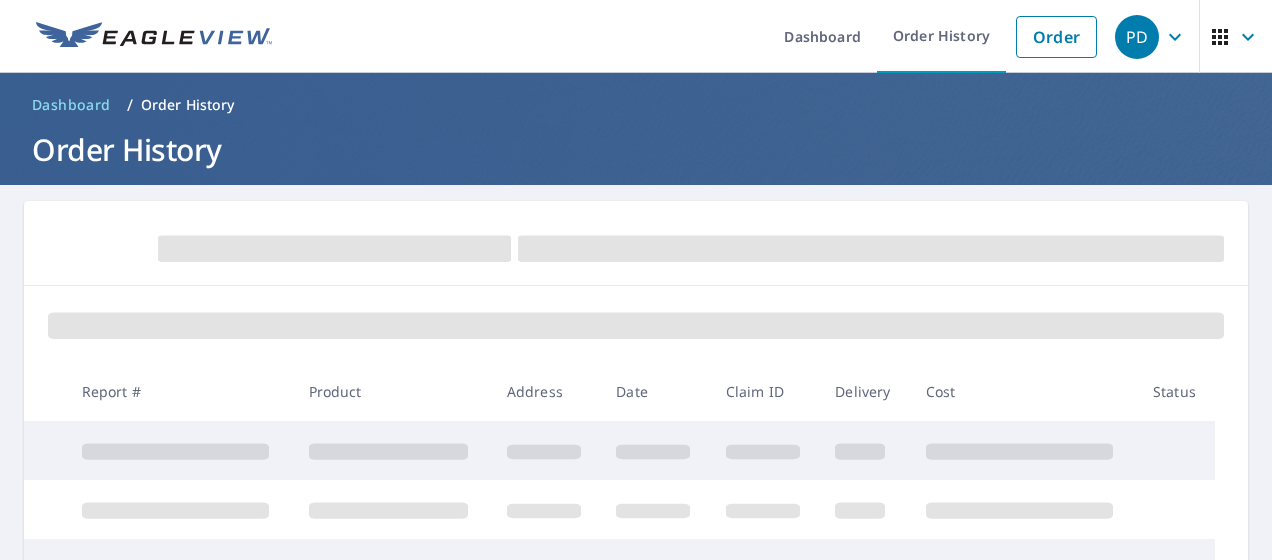 click 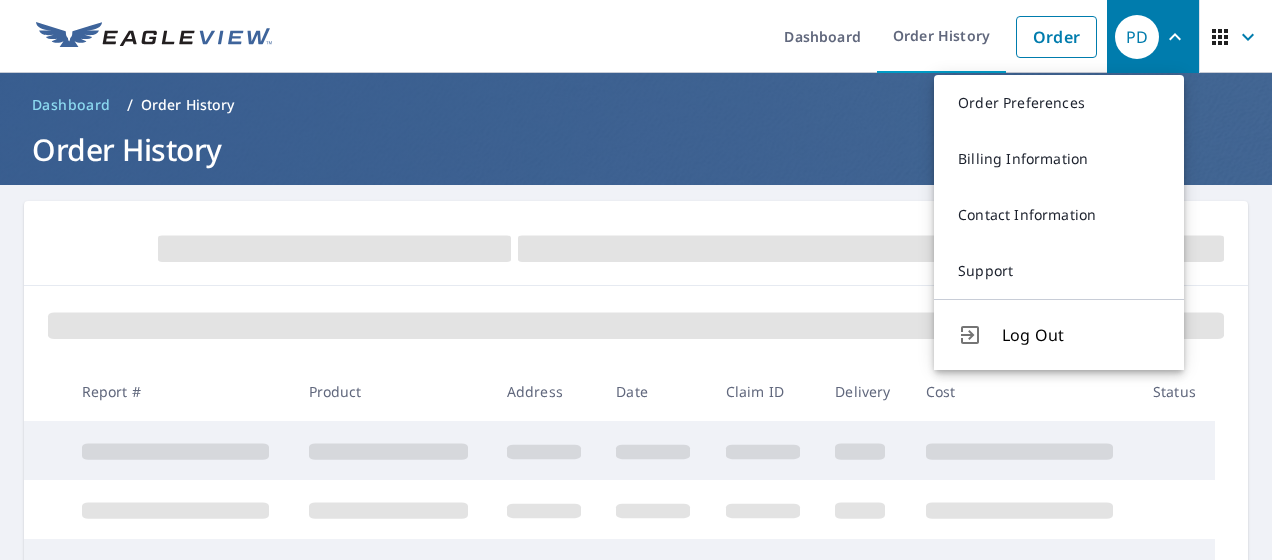 click 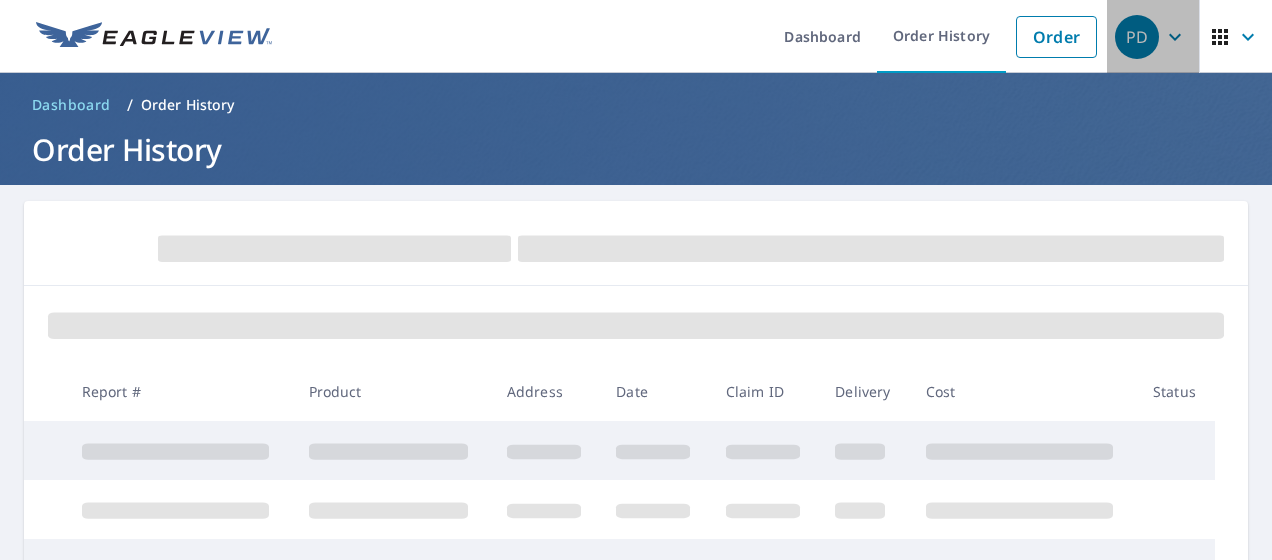 click 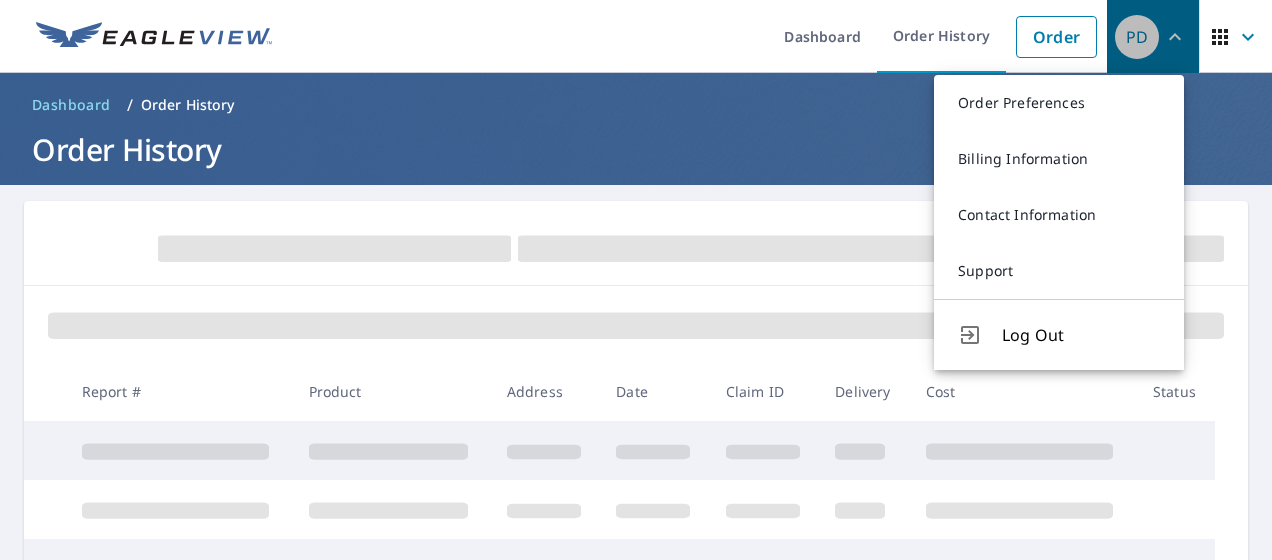 click 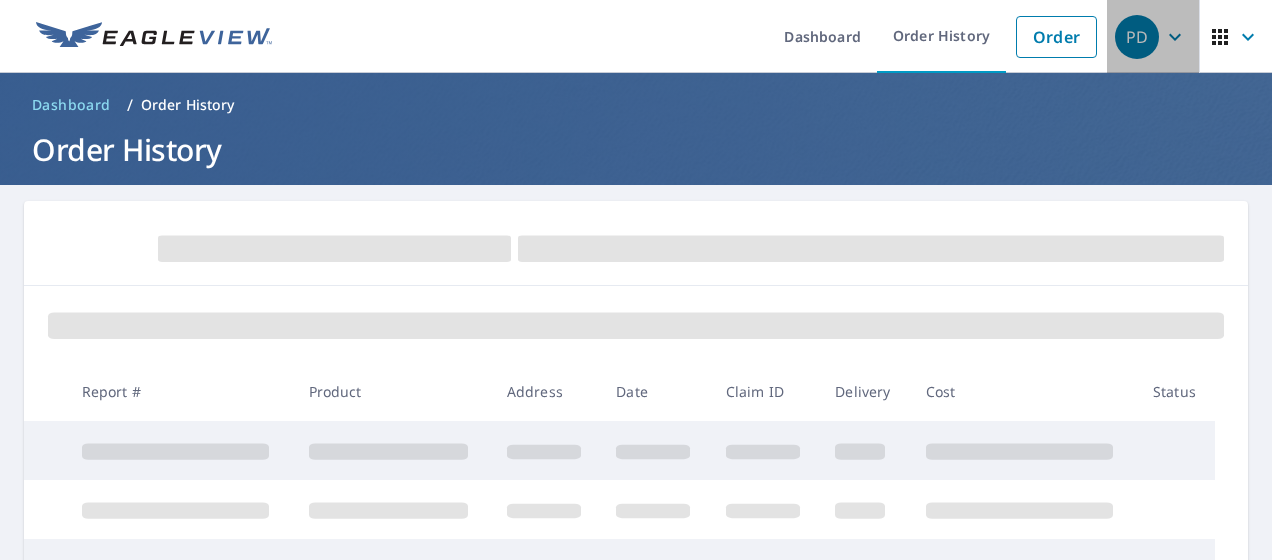 click 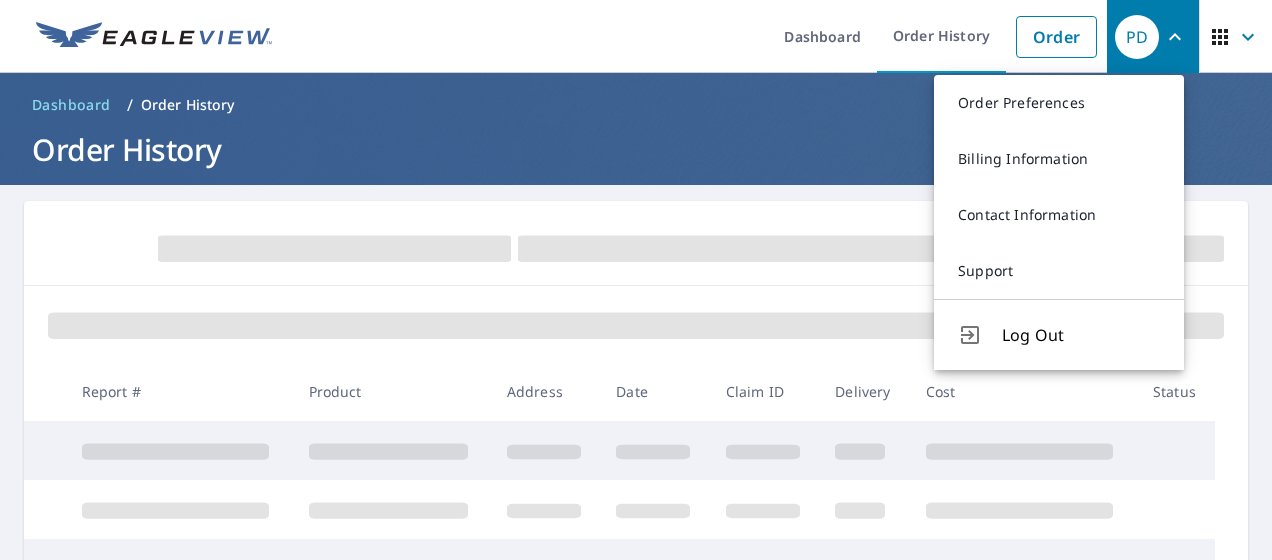 click 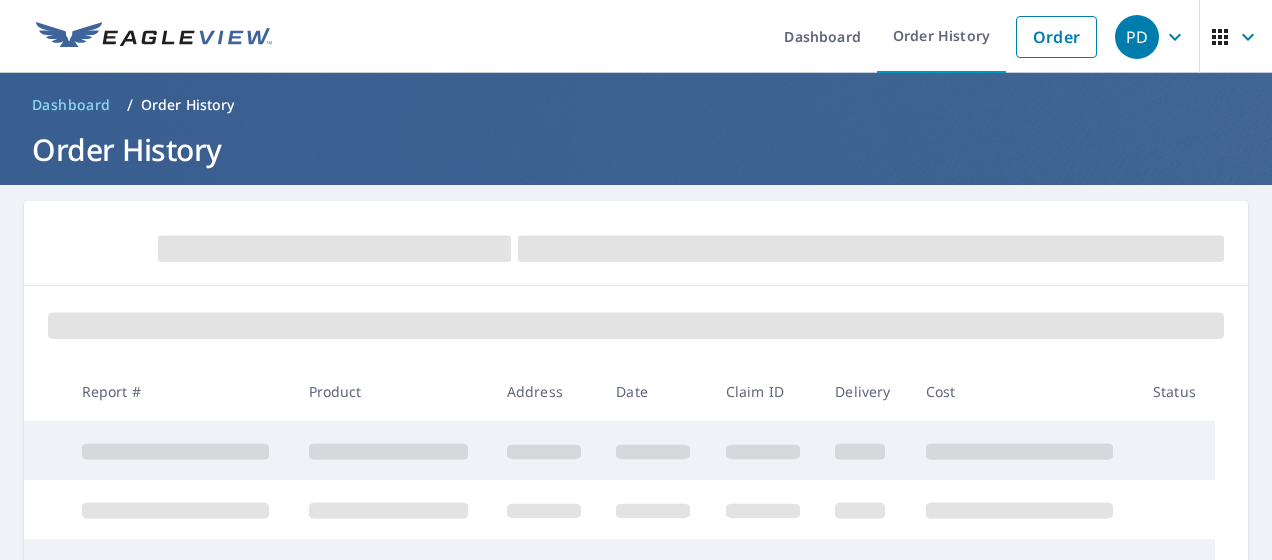 click on "PD" at bounding box center [1137, 37] 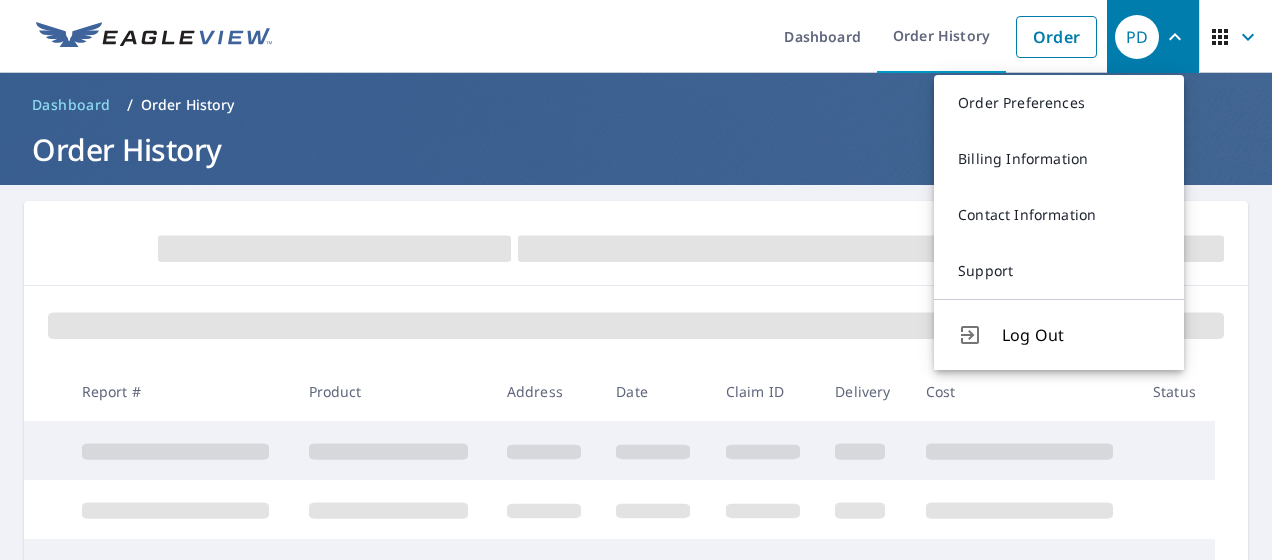 click on "Dashboard Order History Order" at bounding box center (695, 36) 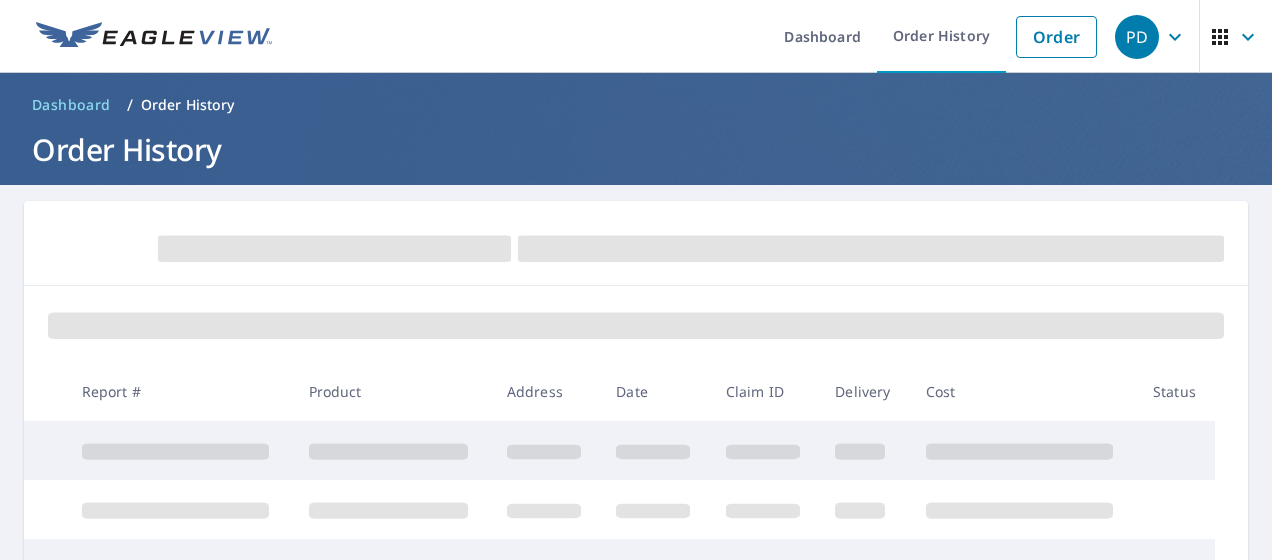 click on "PD" at bounding box center (1153, 37) 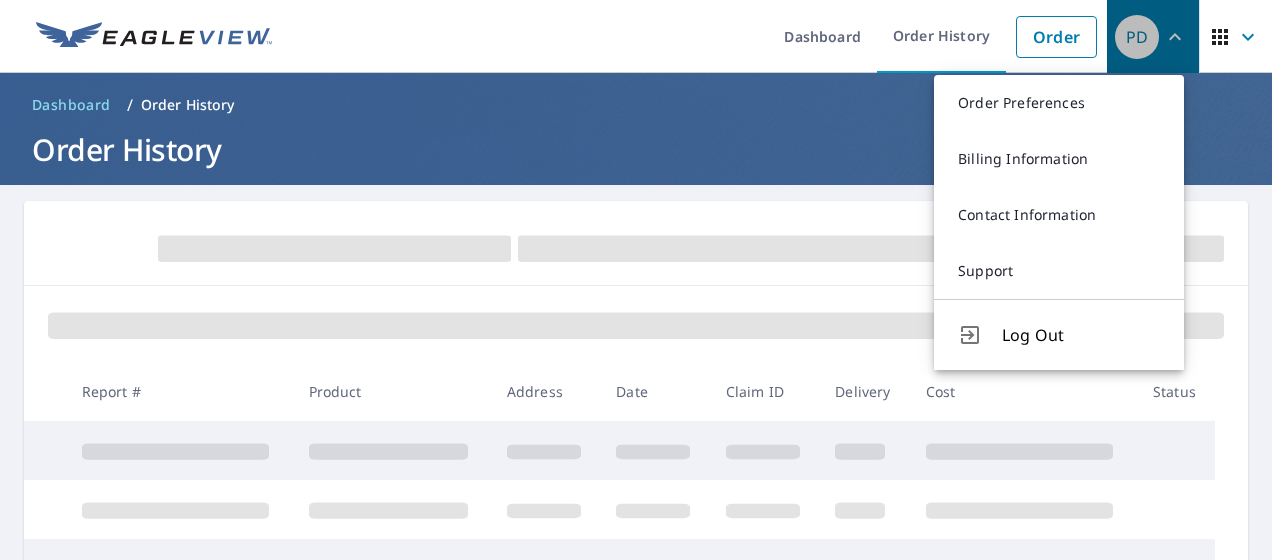 click on "PD" at bounding box center (1153, 37) 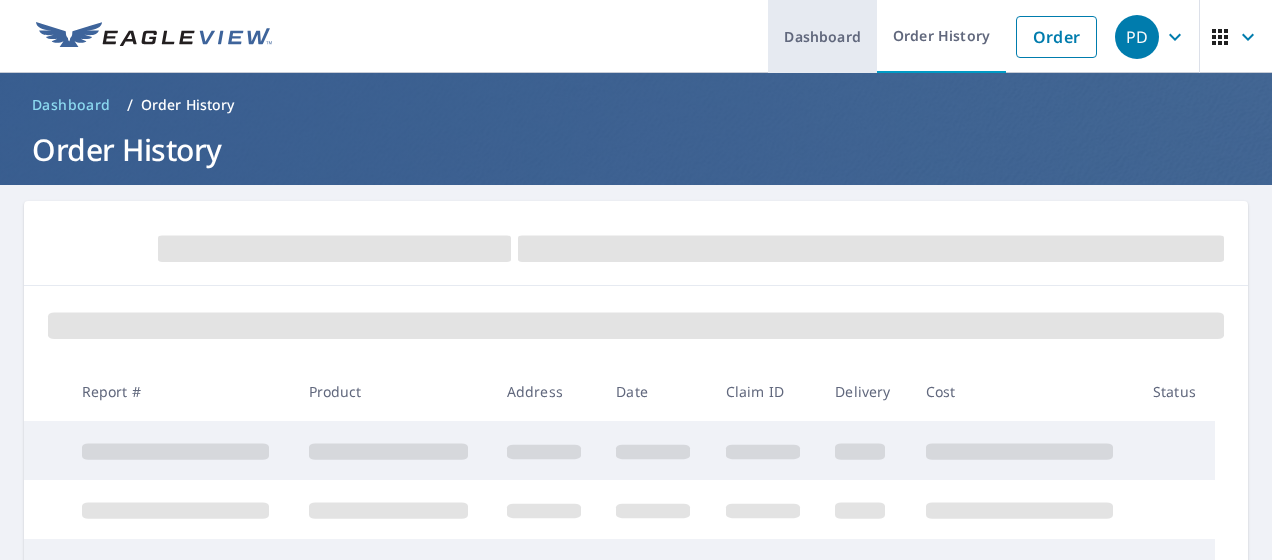 click on "Dashboard" at bounding box center (822, 36) 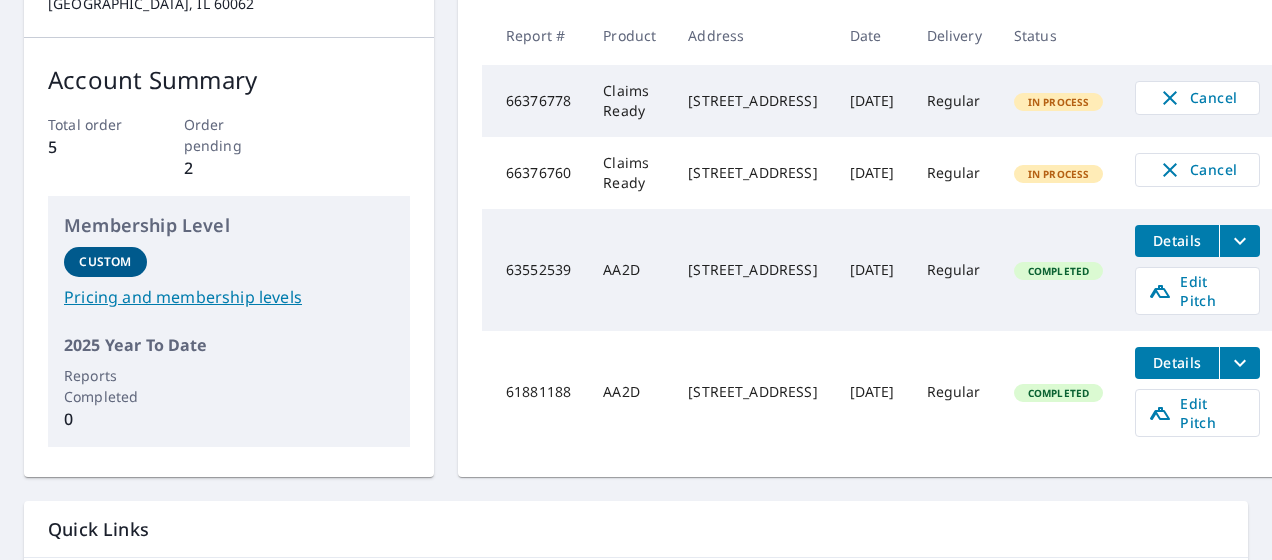scroll, scrollTop: 300, scrollLeft: 0, axis: vertical 